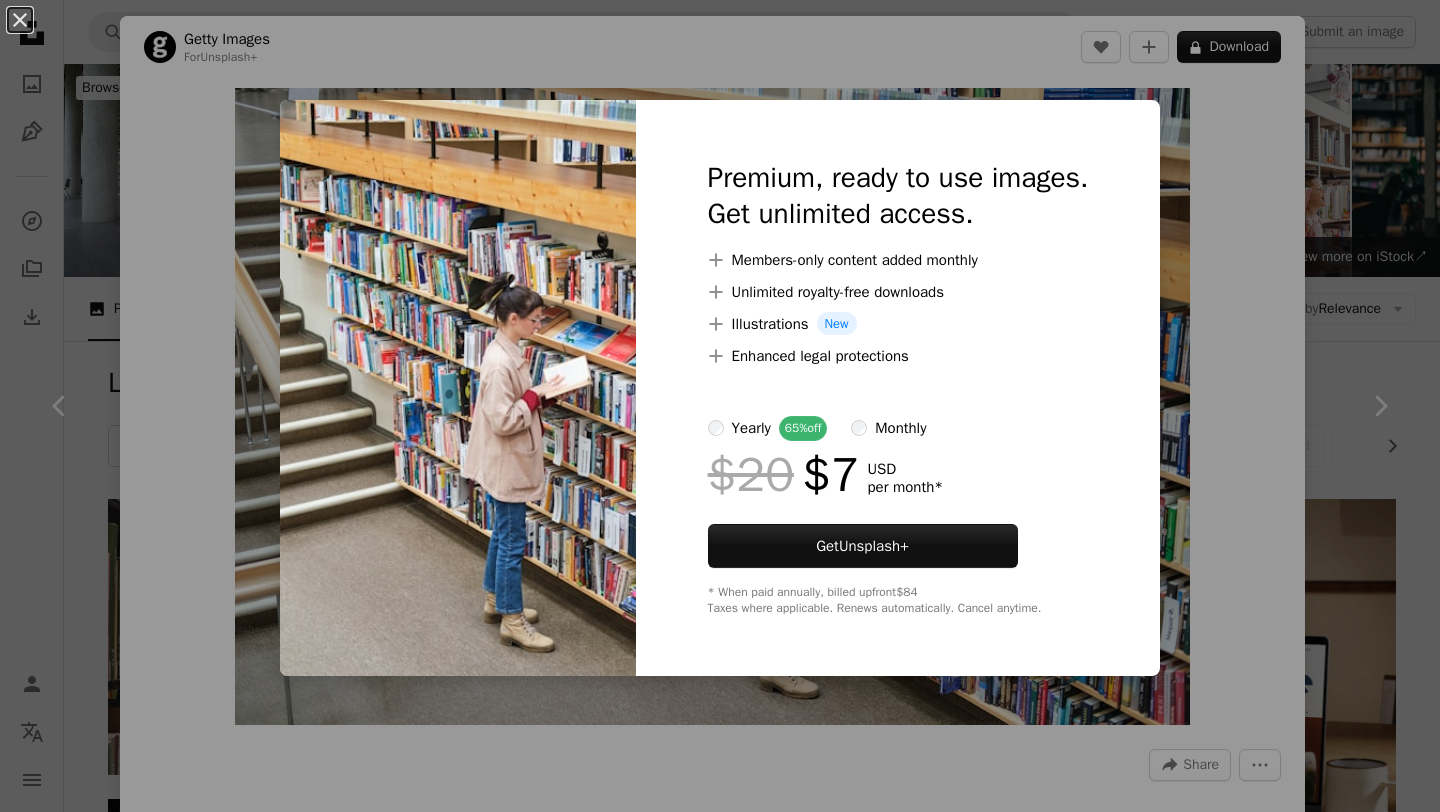 scroll, scrollTop: 1974, scrollLeft: 0, axis: vertical 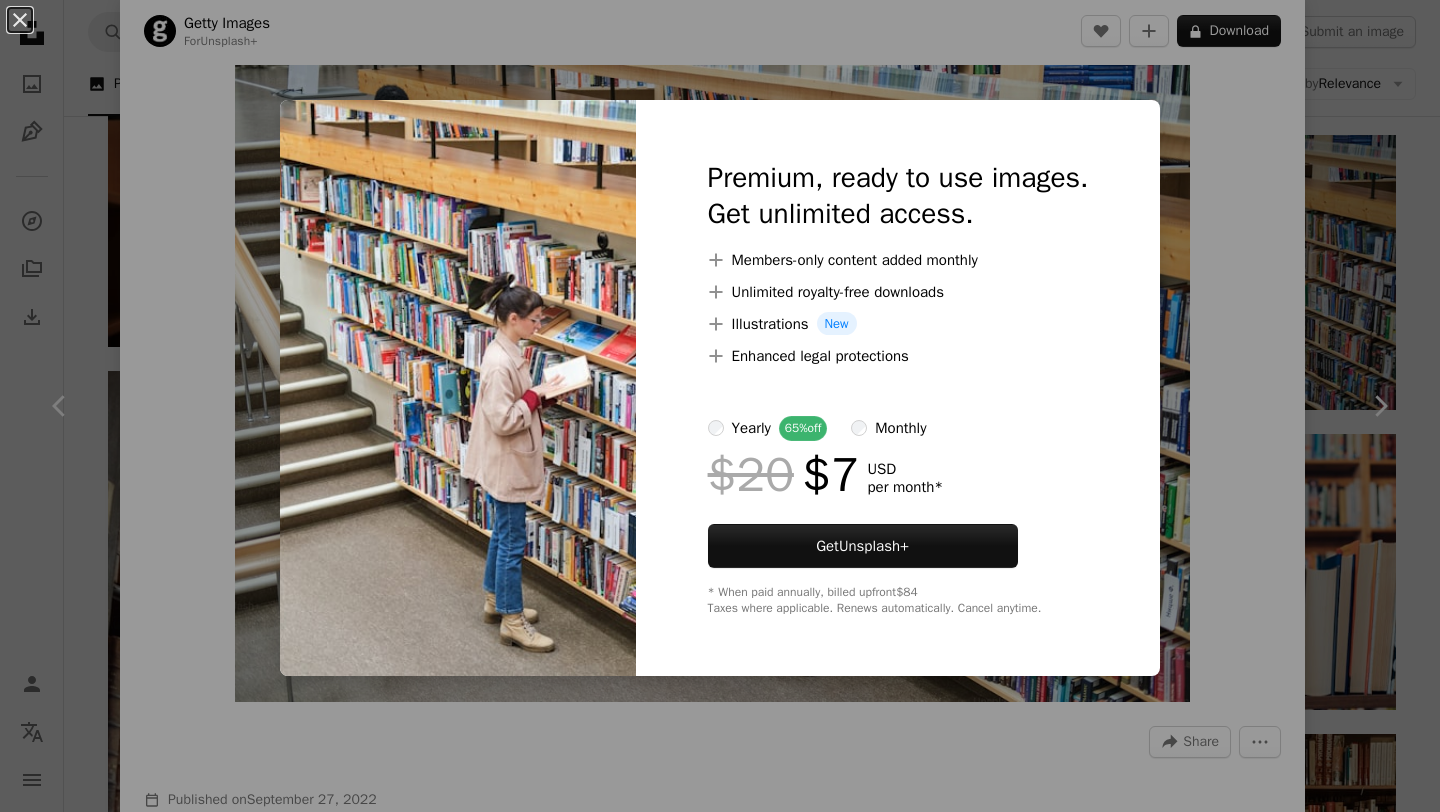 click on "An X shape Premium, ready to use images. Get unlimited access. A plus sign Members-only content added monthly A plus sign Unlimited royalty-free downloads A plus sign Illustrations  New A plus sign Enhanced legal protections yearly 65%  off monthly $20   $7 USD per month * Get  Unsplash+ * When paid annually, billed upfront  $84 Taxes where applicable. Renews automatically. Cancel anytime." at bounding box center (720, 406) 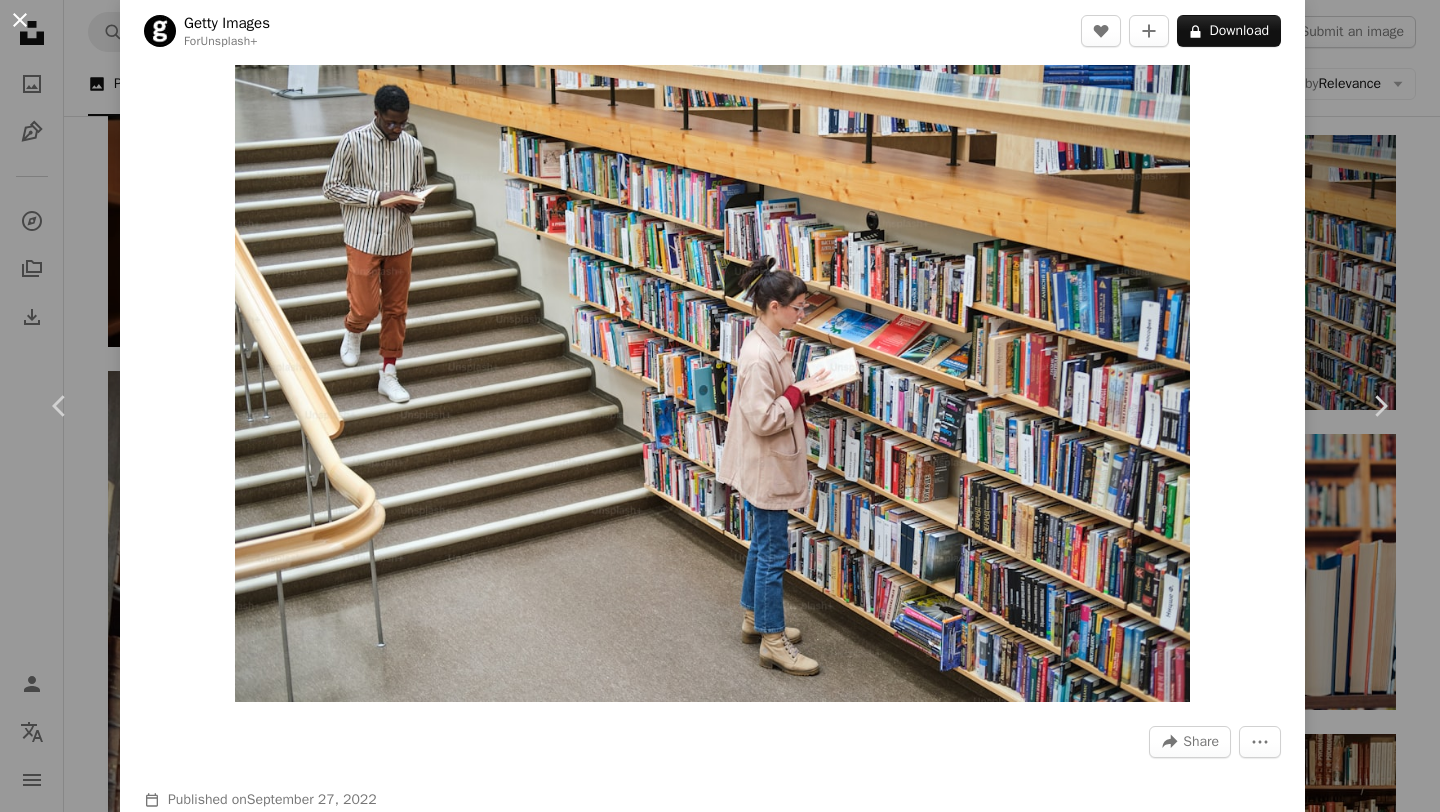 click on "An X shape" at bounding box center (20, 20) 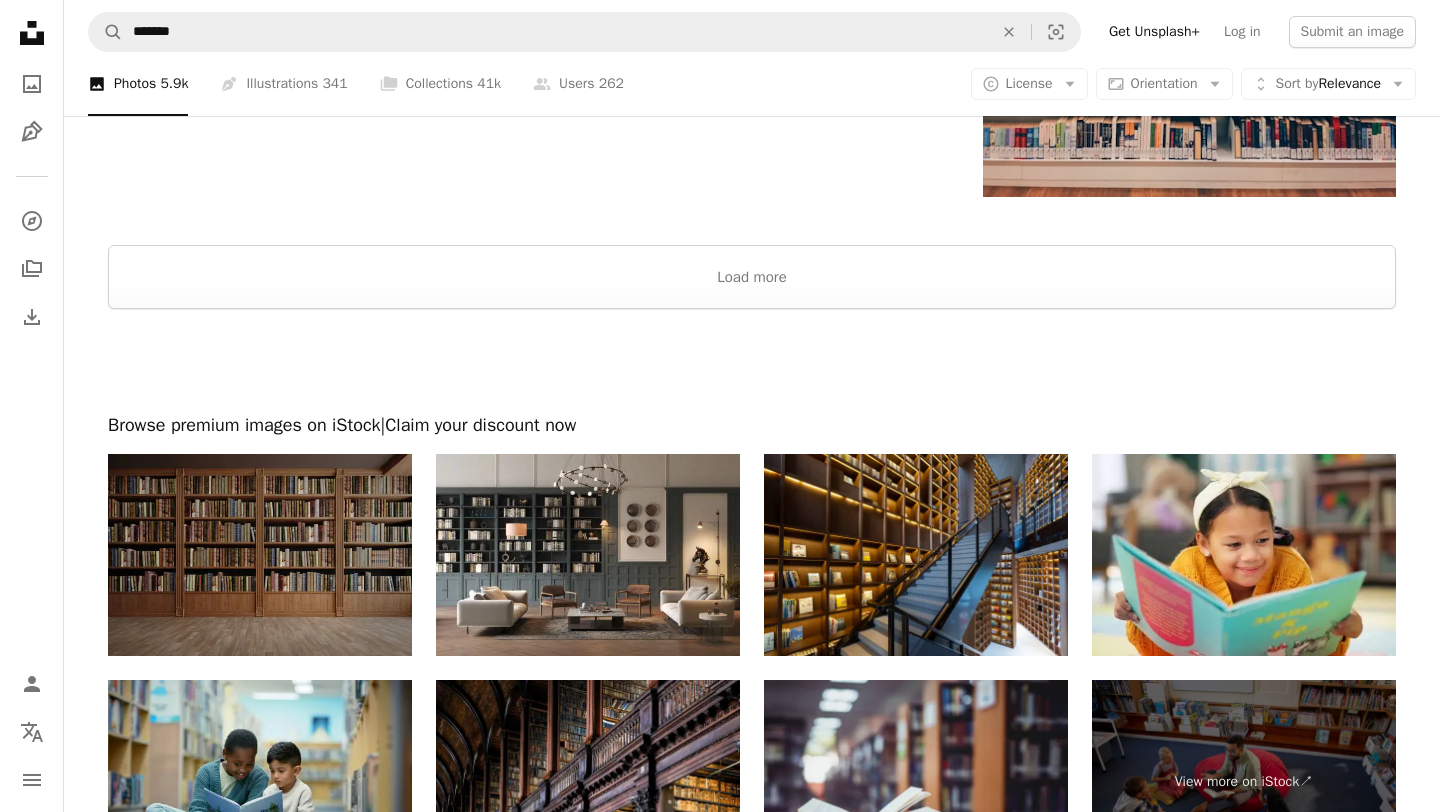 scroll, scrollTop: 4006, scrollLeft: 0, axis: vertical 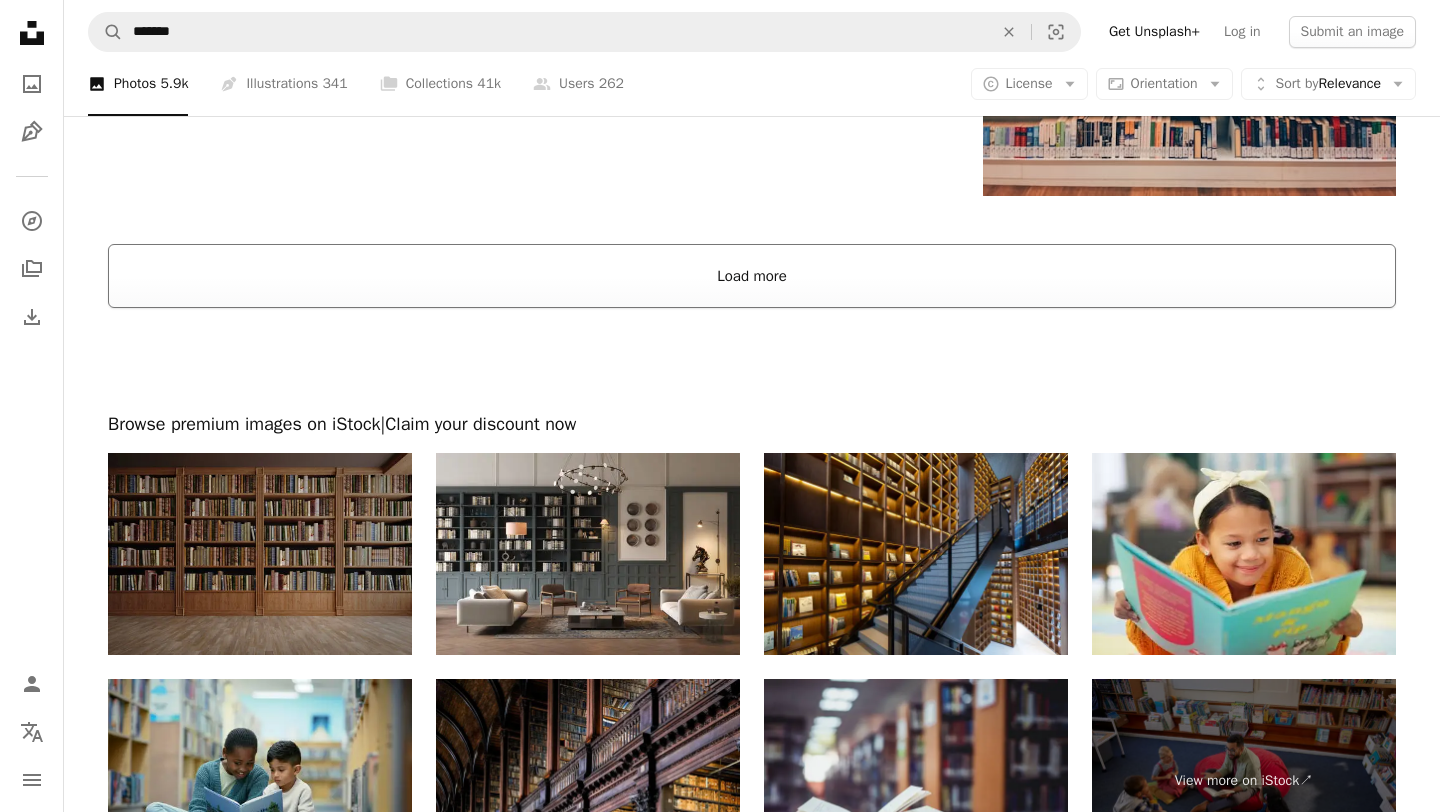 click on "Load more" at bounding box center (752, 276) 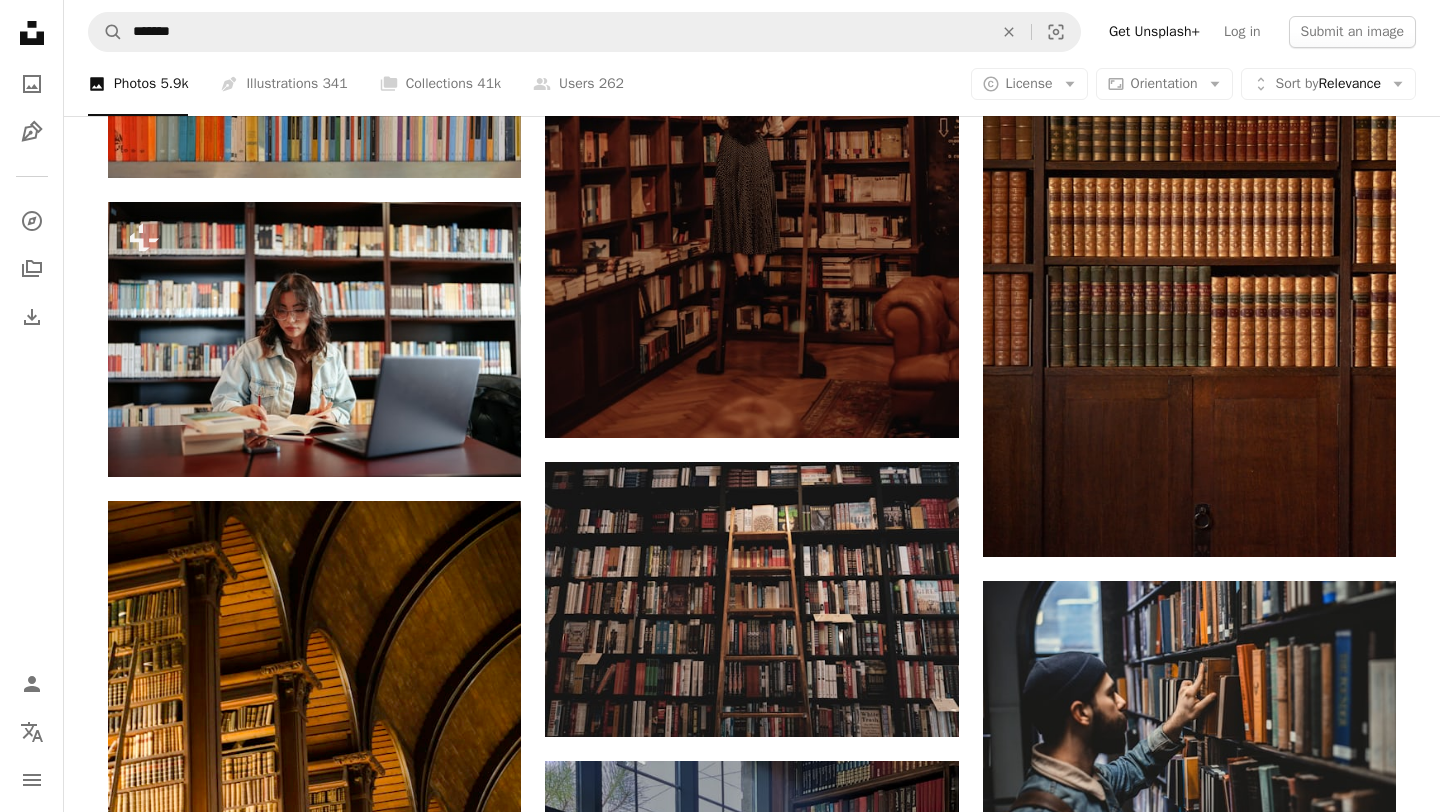 scroll, scrollTop: 15785, scrollLeft: 0, axis: vertical 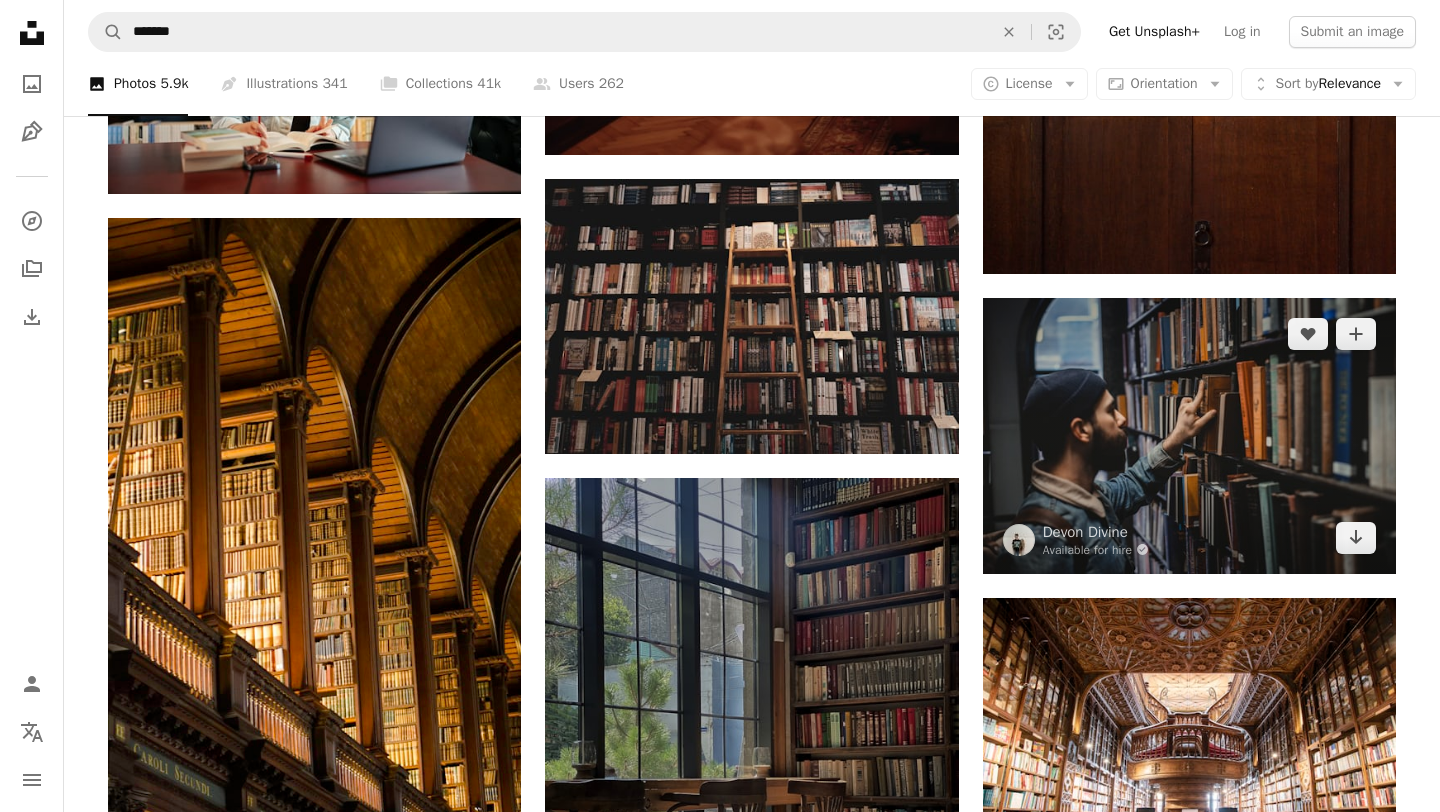 click at bounding box center [1189, 436] 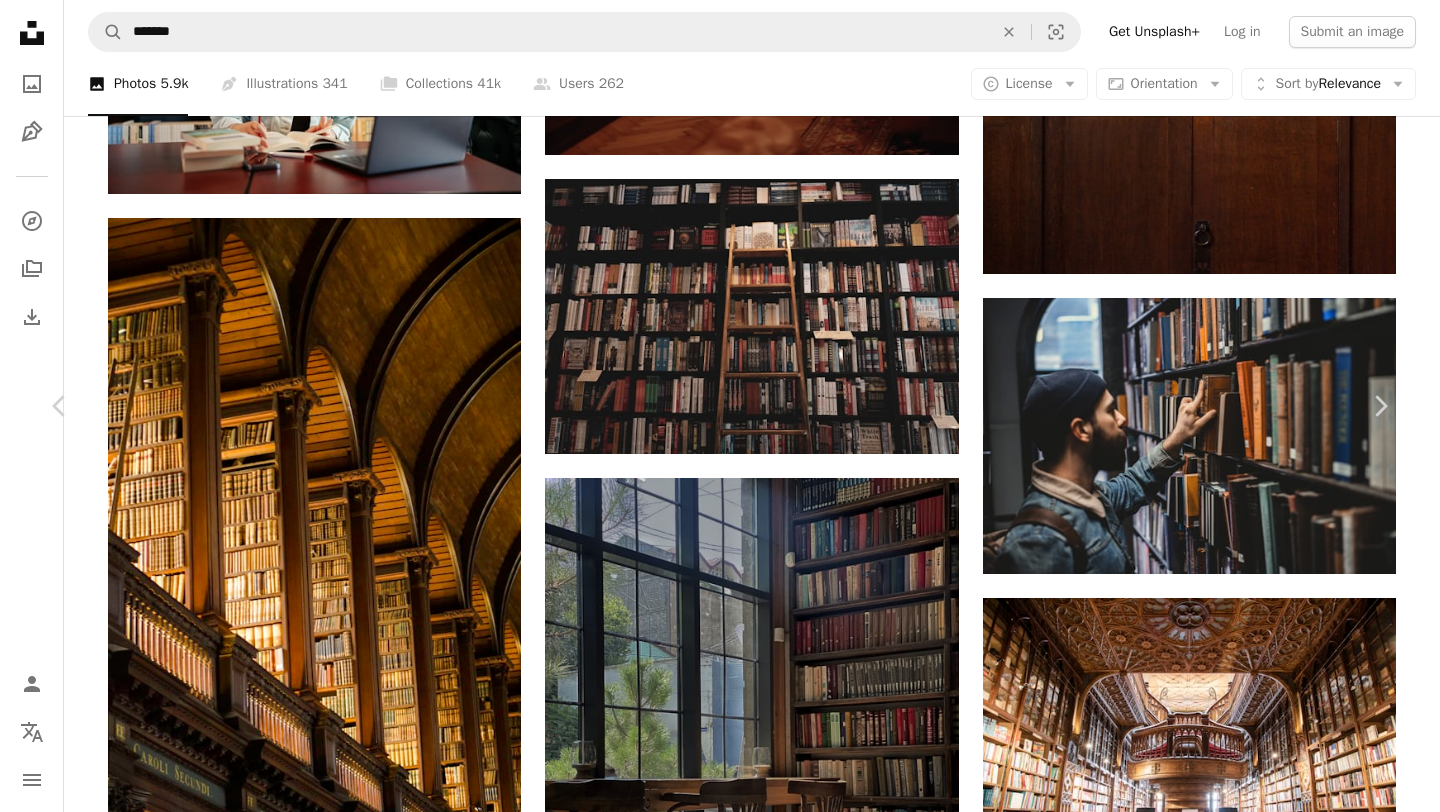 click on "Download free" at bounding box center [1191, 5227] 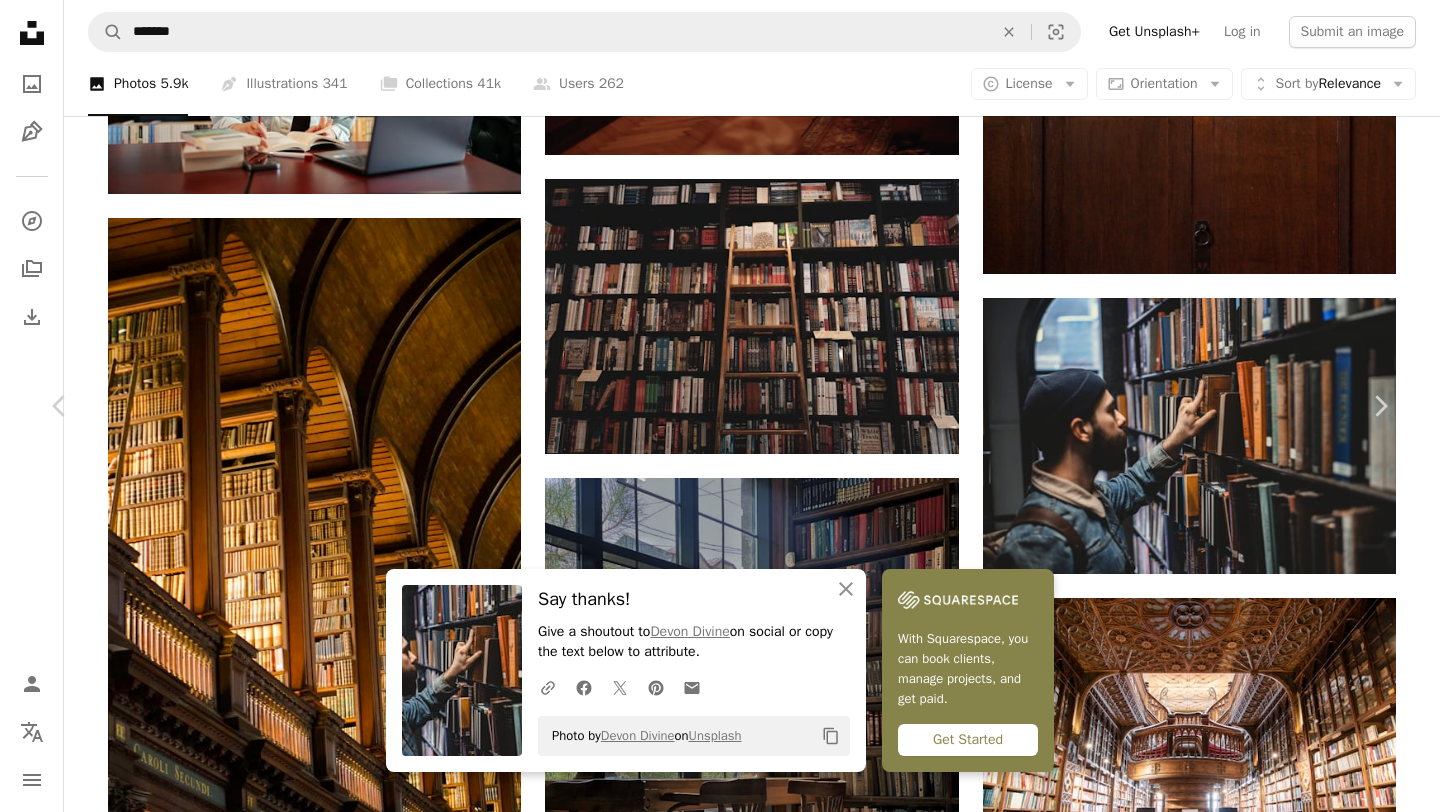 scroll, scrollTop: 487, scrollLeft: 0, axis: vertical 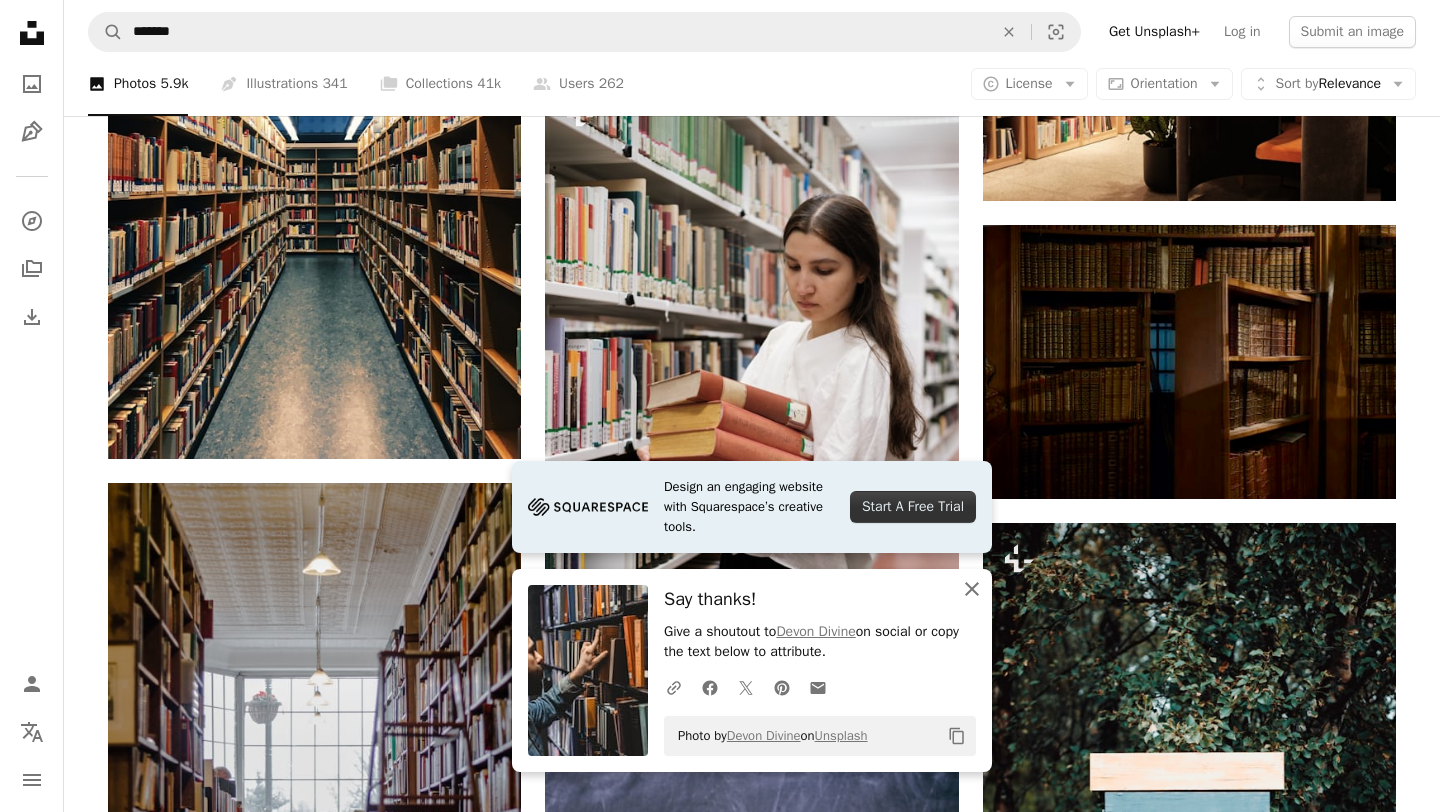 click on "An X shape" 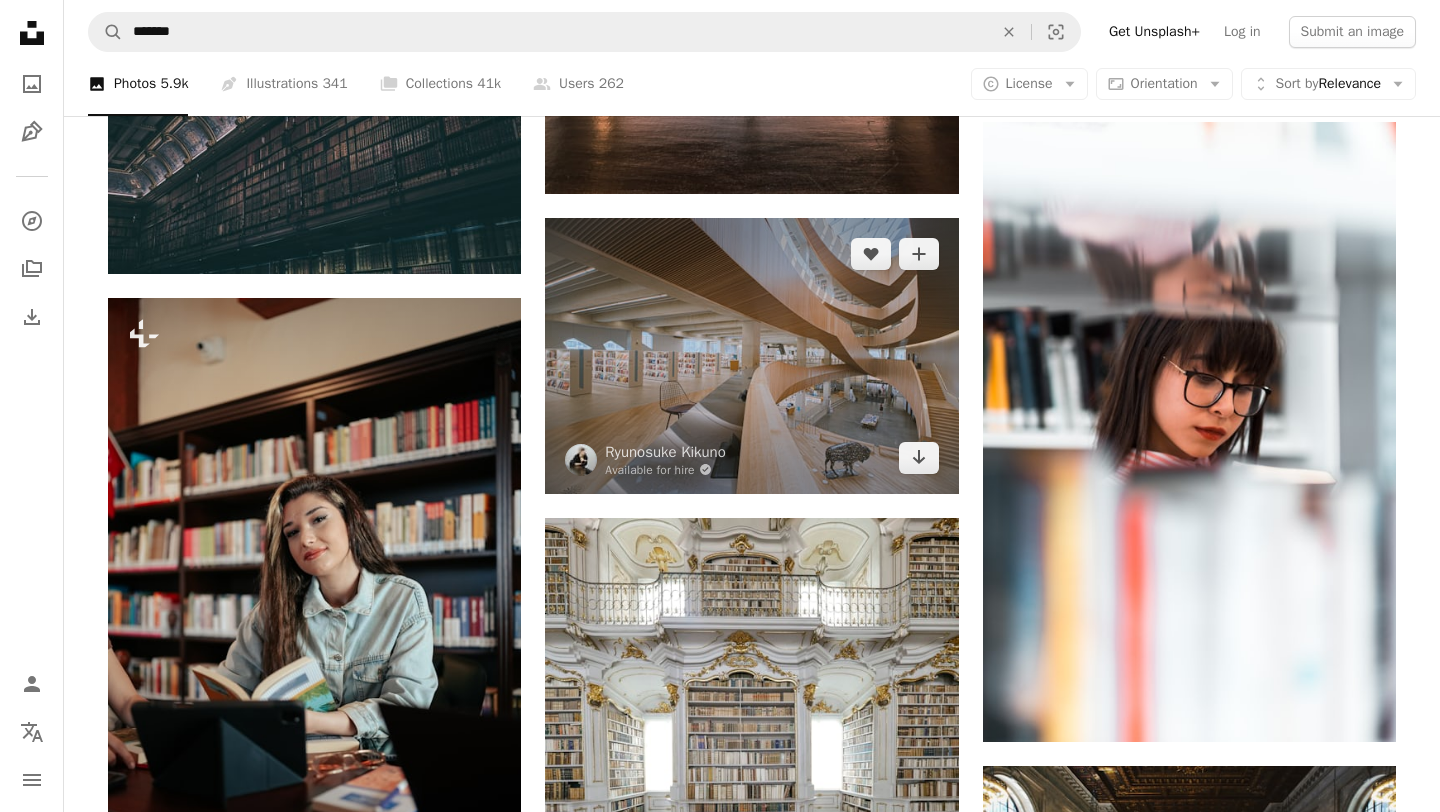 scroll, scrollTop: 23046, scrollLeft: 0, axis: vertical 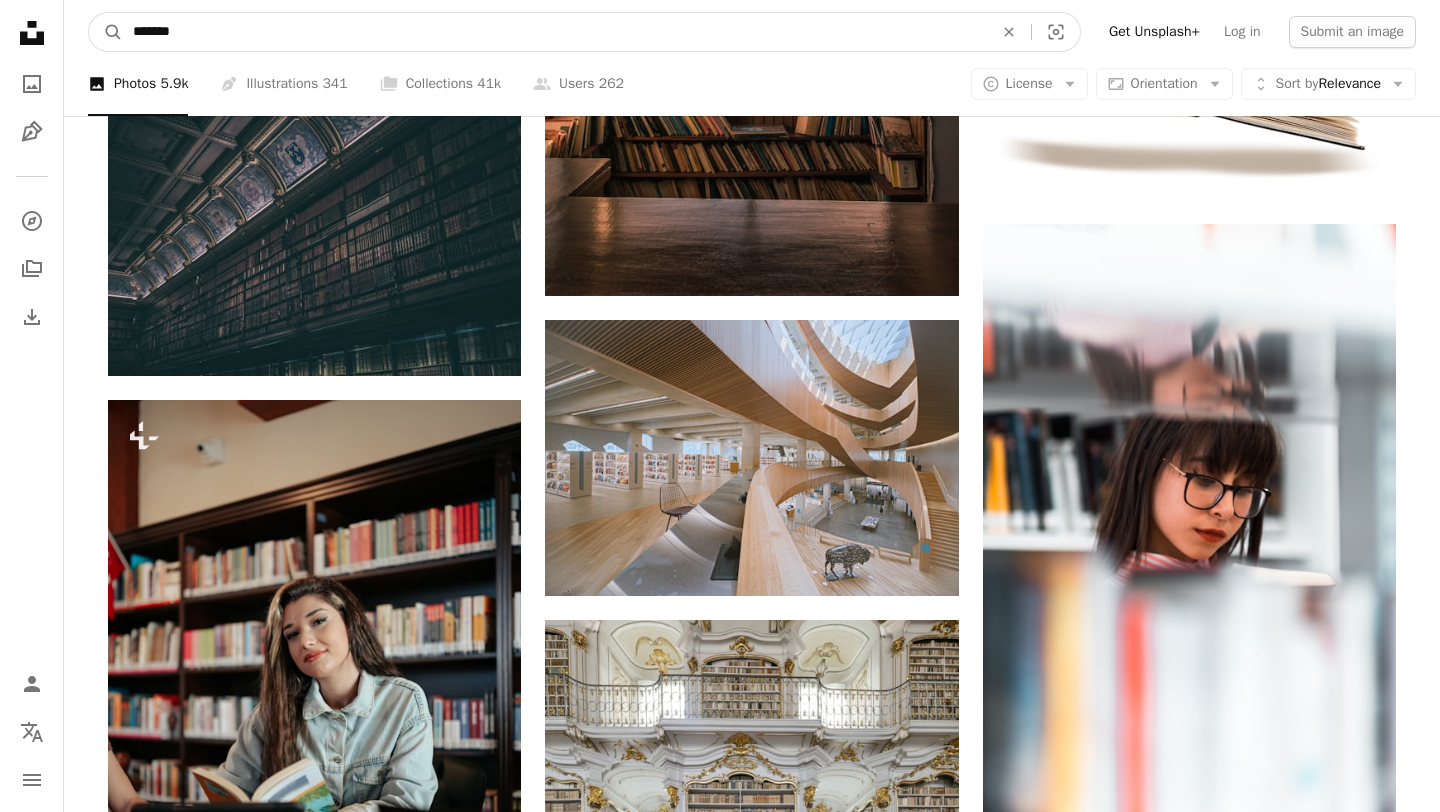 click on "*******" at bounding box center (555, 32) 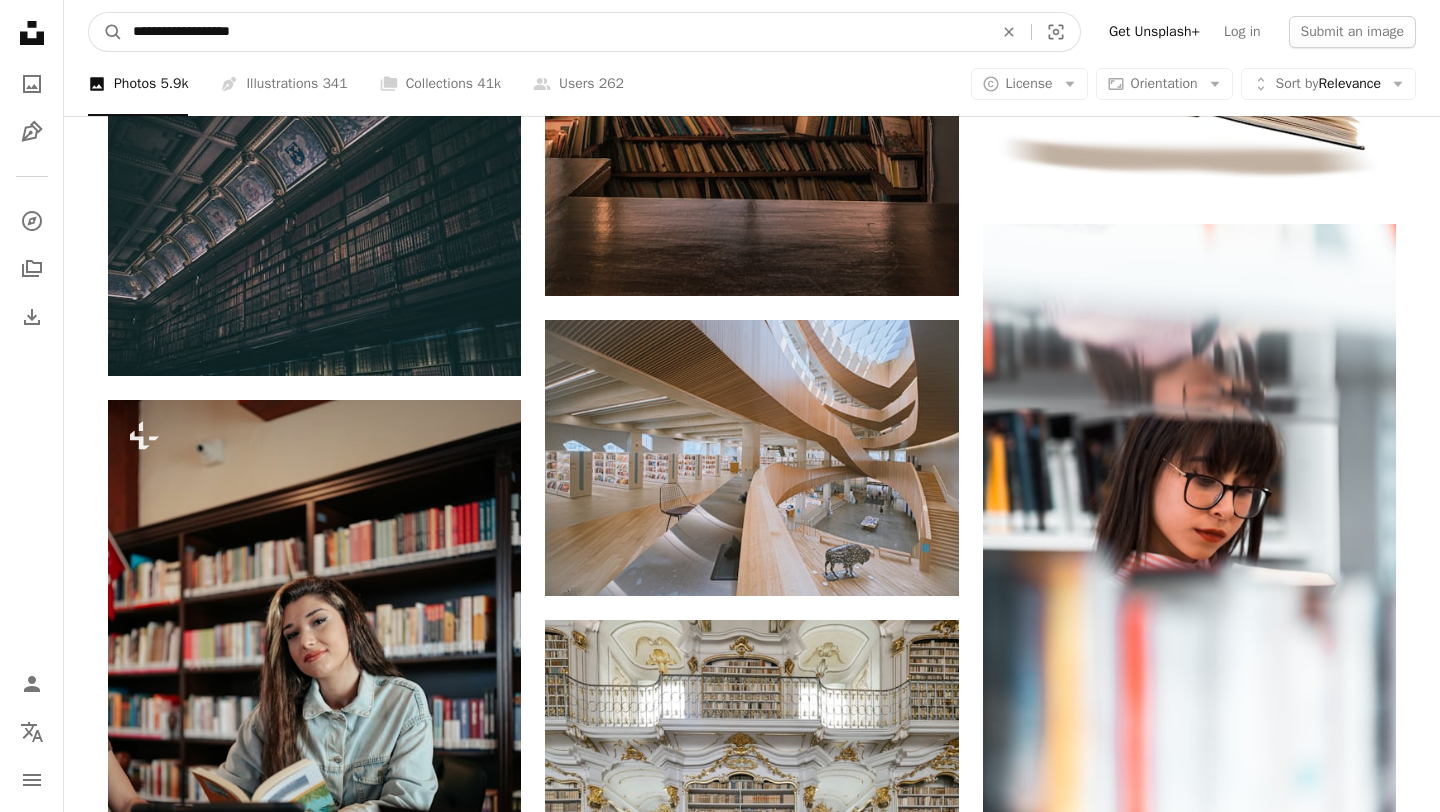 type on "**********" 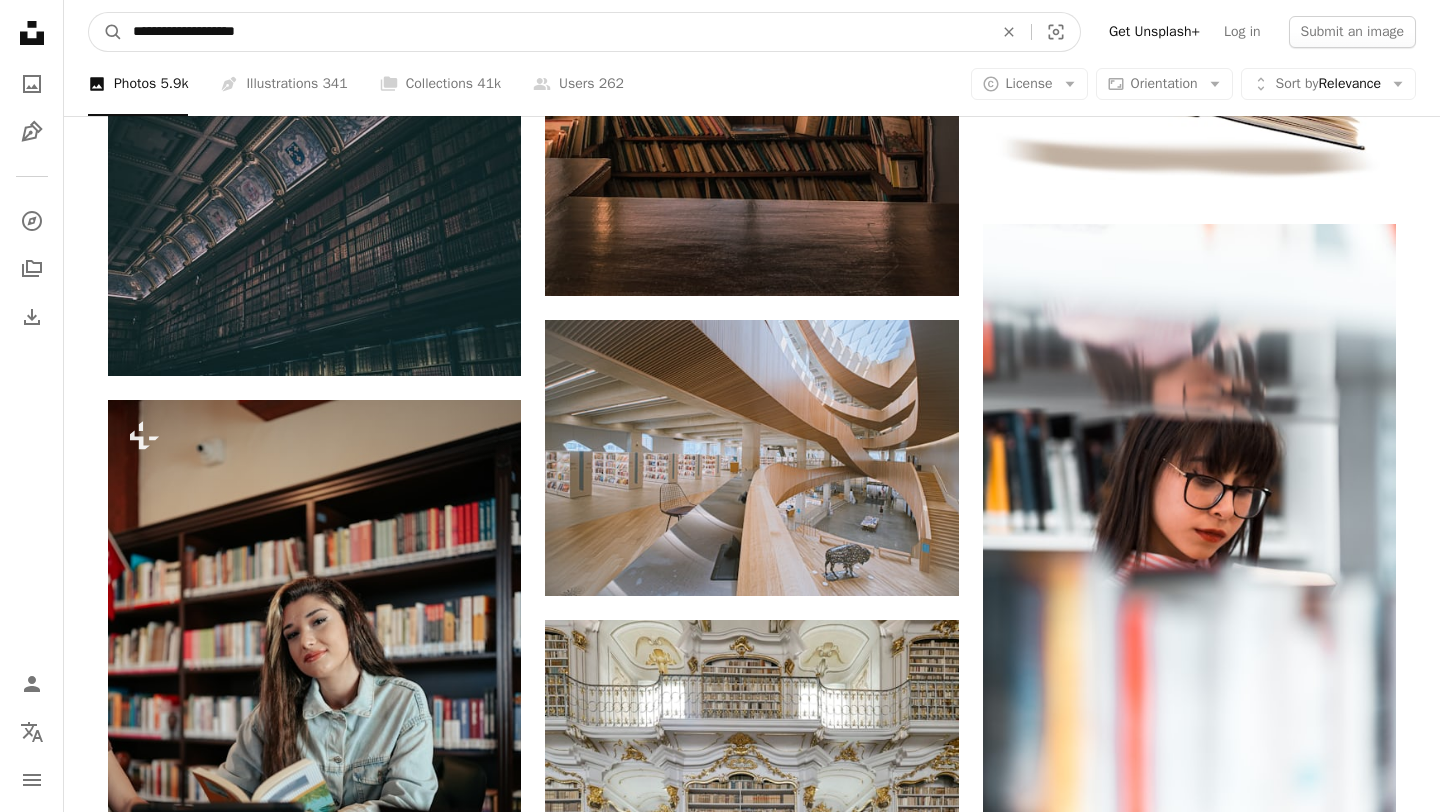 click on "A magnifying glass" at bounding box center [106, 32] 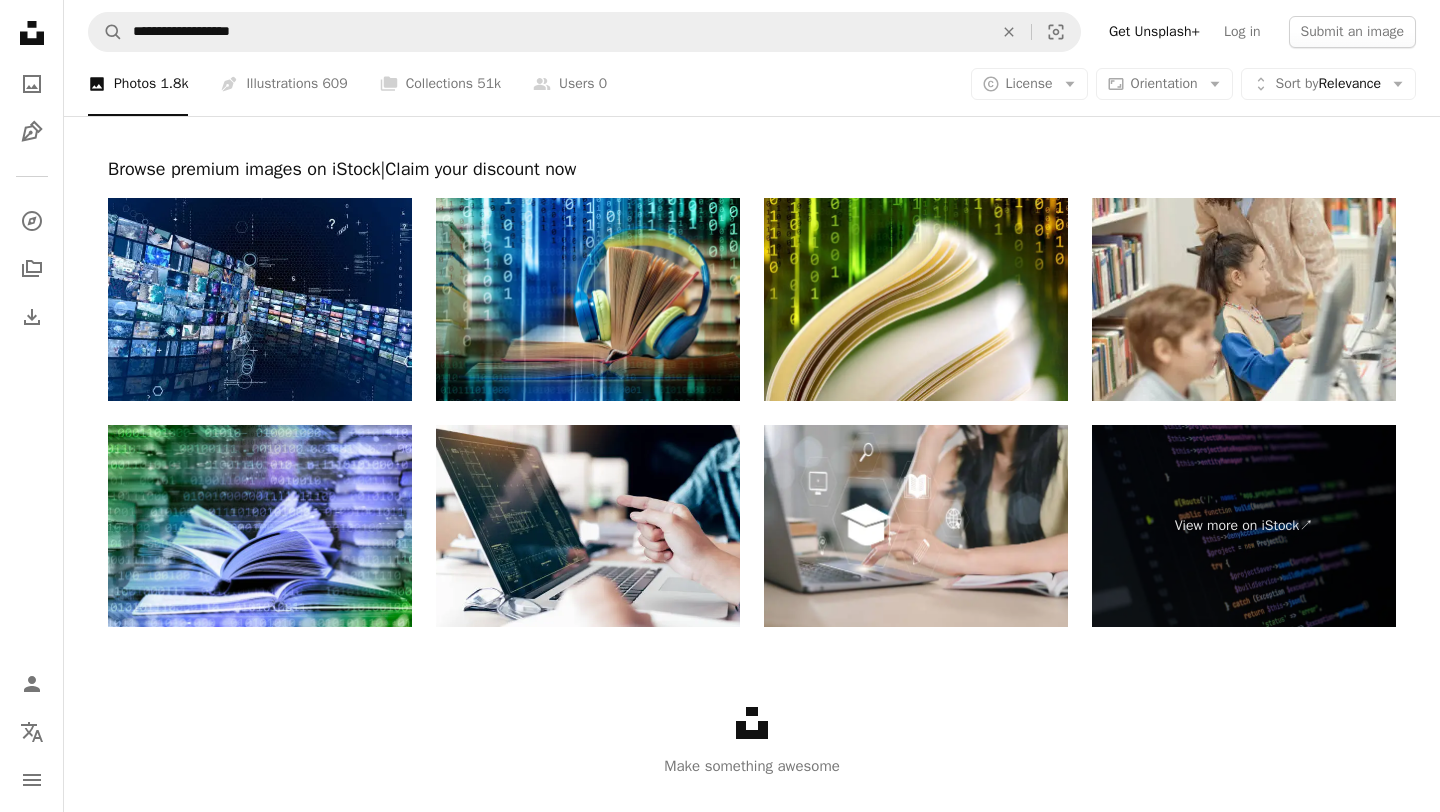 scroll, scrollTop: 3294, scrollLeft: 0, axis: vertical 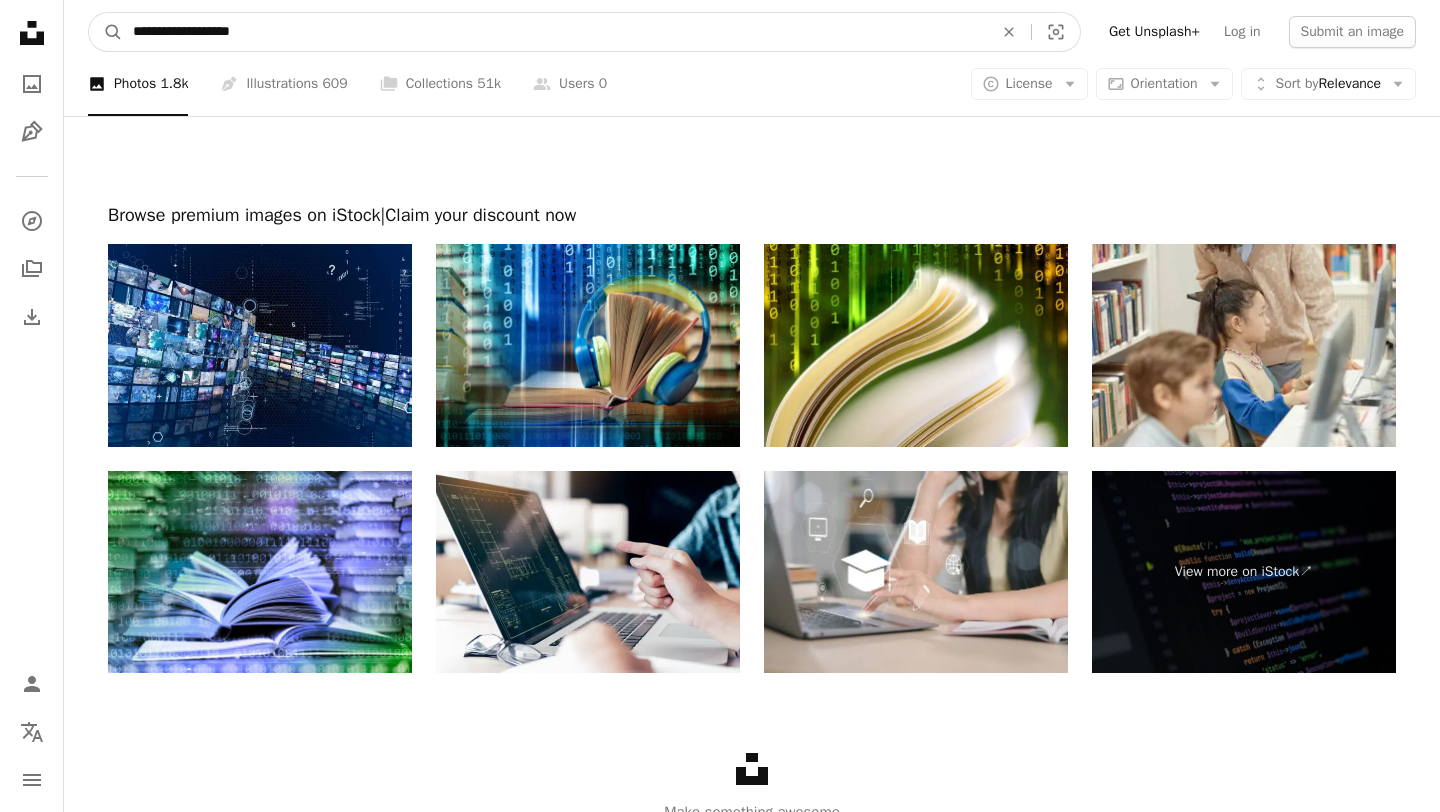 click on "**********" at bounding box center (555, 32) 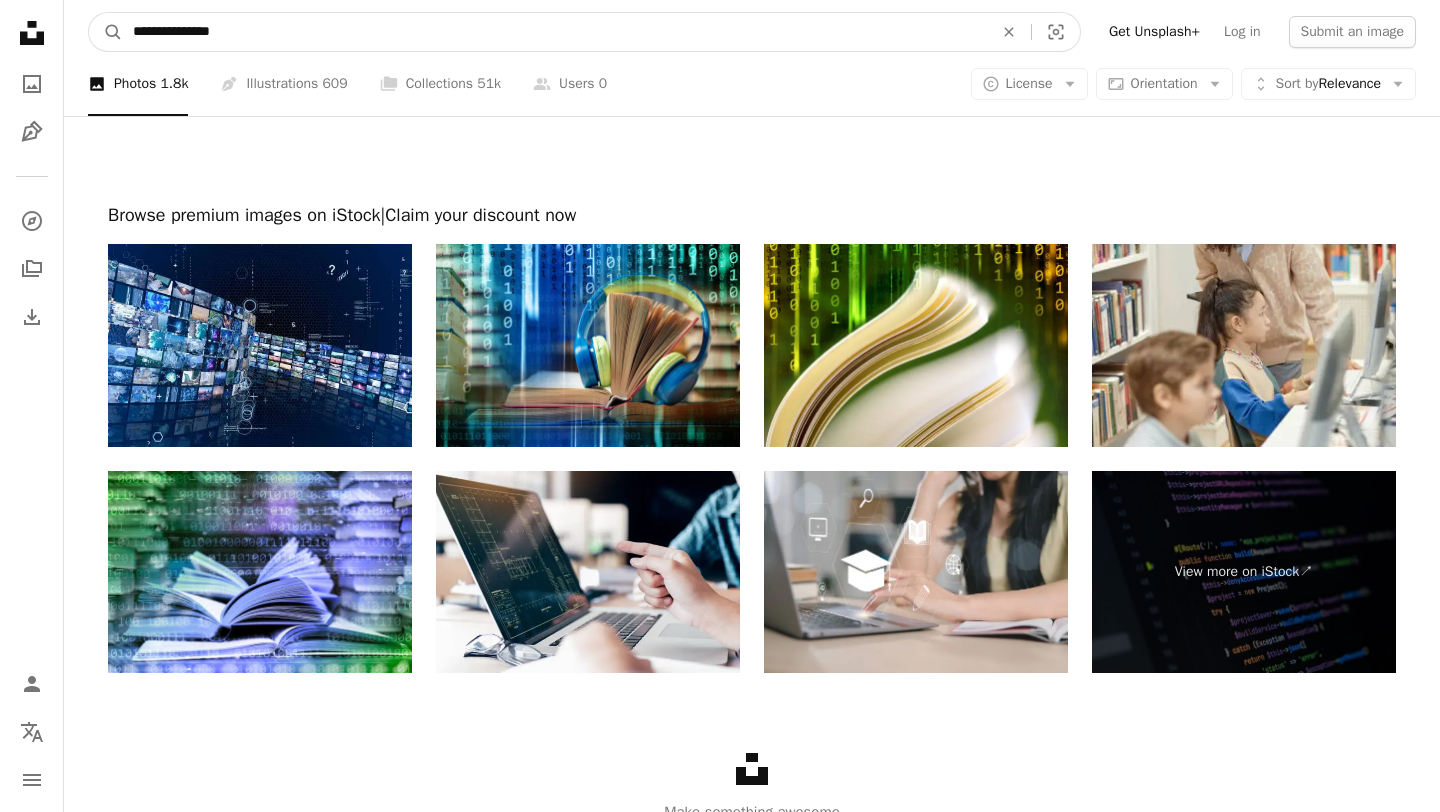 type on "**********" 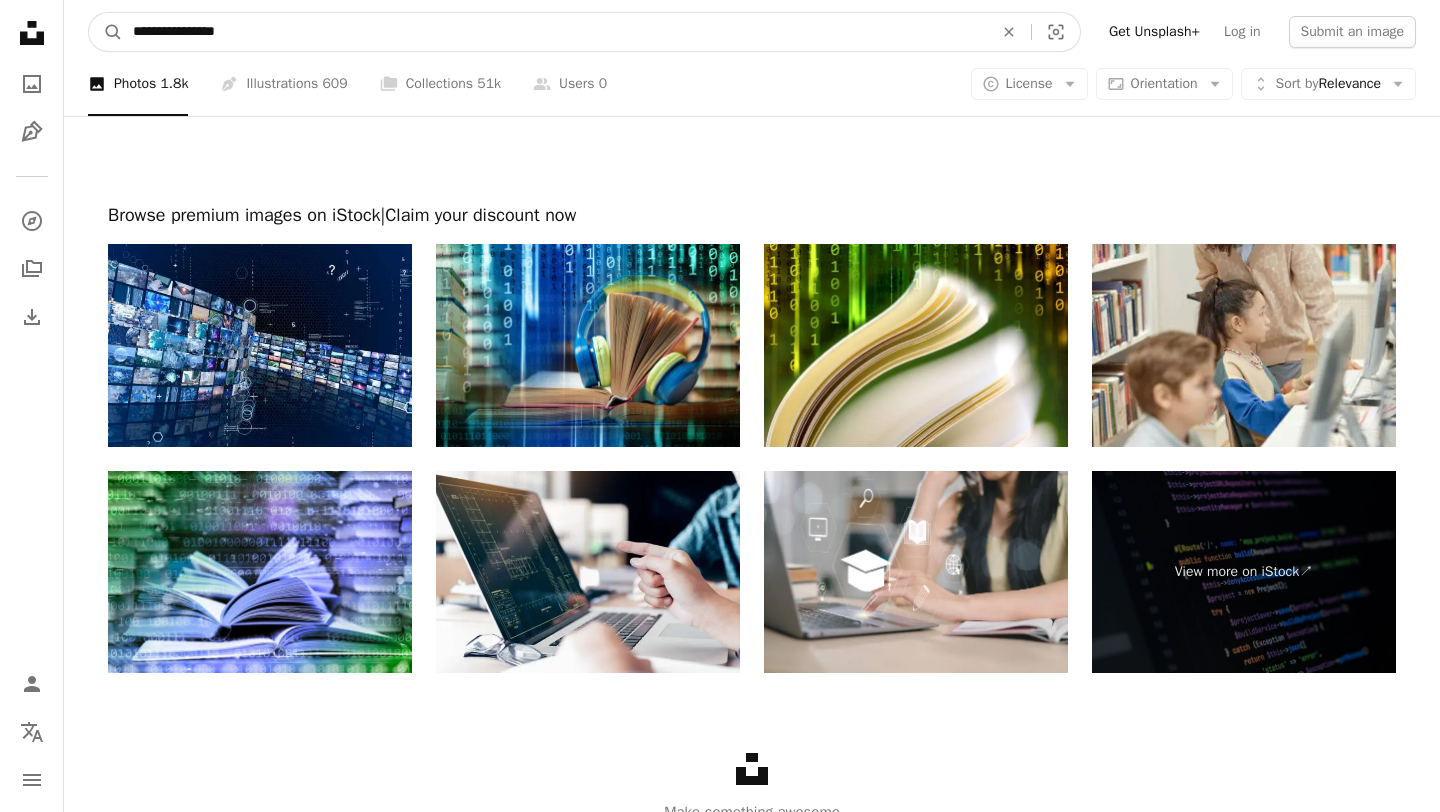 click on "A magnifying glass" at bounding box center (106, 32) 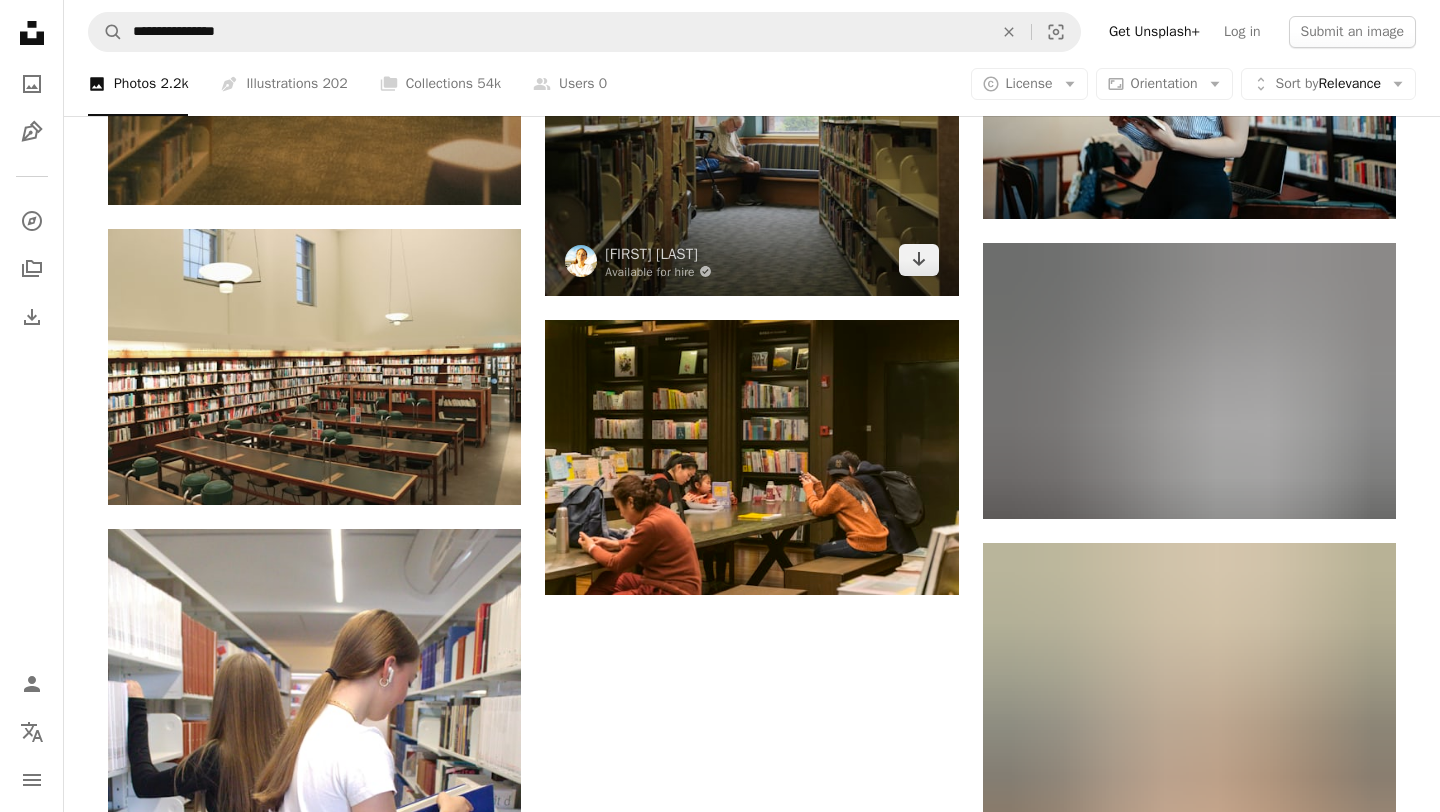 scroll, scrollTop: 2051, scrollLeft: 0, axis: vertical 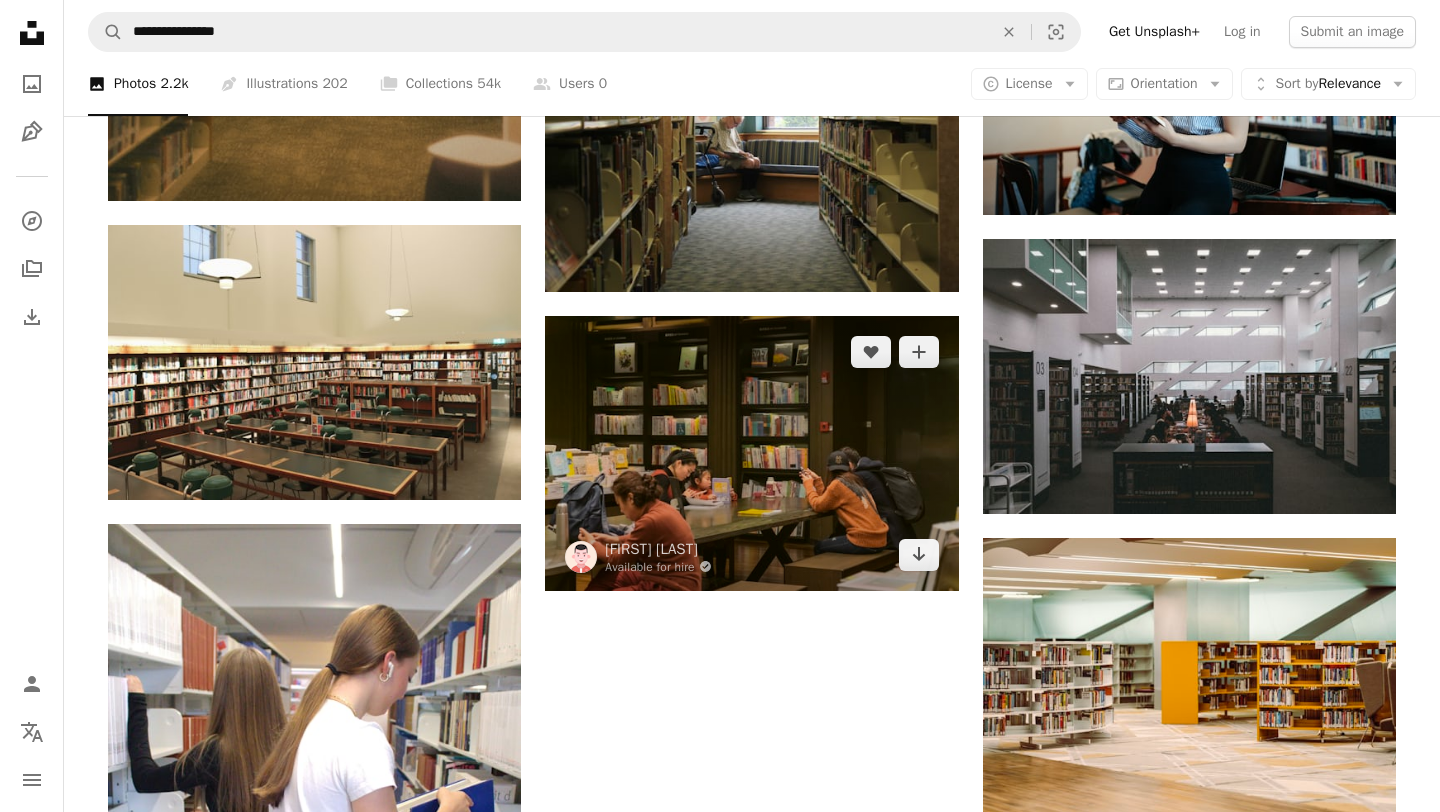 click at bounding box center [751, 453] 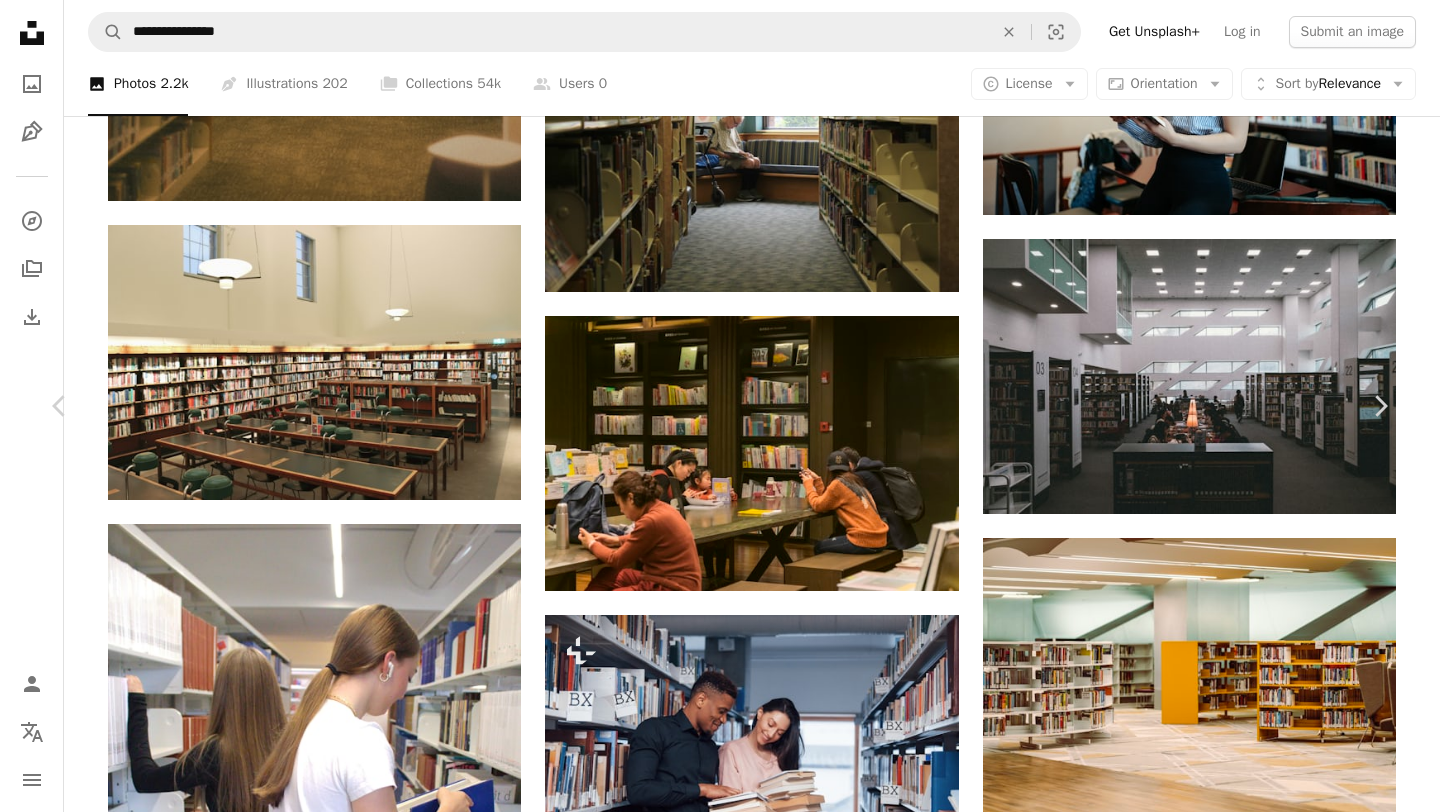 scroll, scrollTop: 44, scrollLeft: 0, axis: vertical 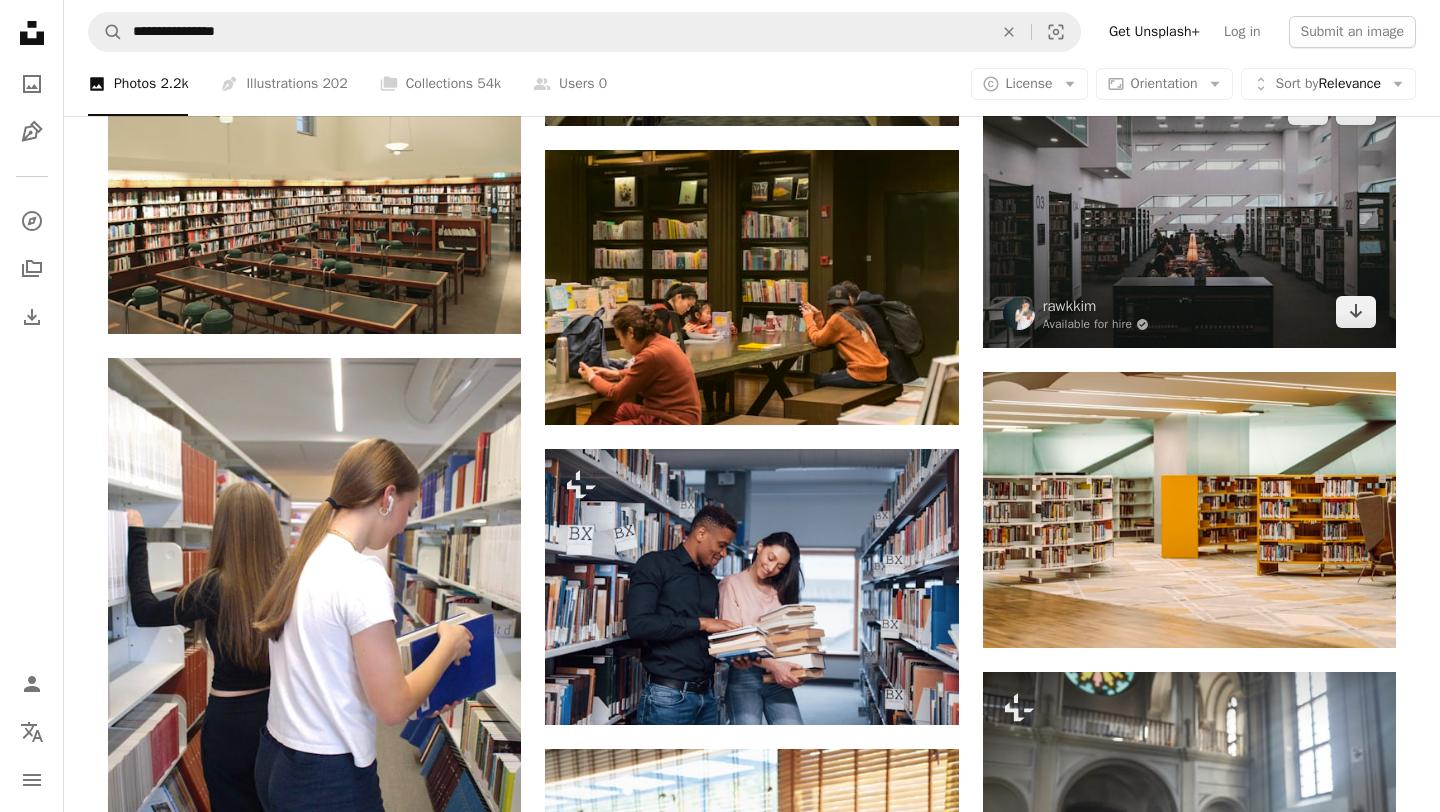 click at bounding box center (1189, 210) 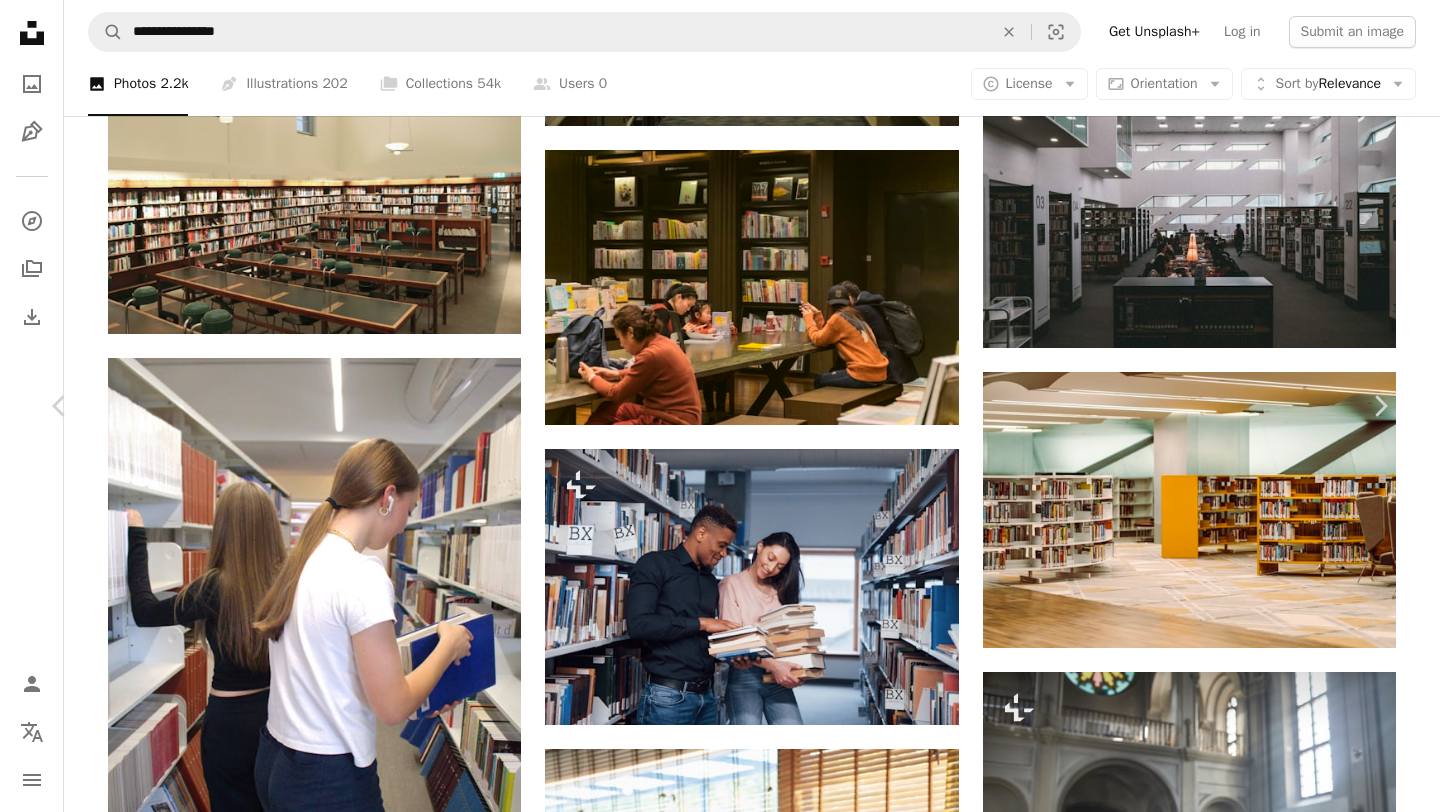 click on "An X shape Chevron left Chevron right [NAME] Available for hire A checkmark inside of a circle A heart A plus sign Download free Chevron down Zoom in Views 41,861 Downloads 293 A forward-right arrow Share Info icon Info More Actions Calendar outlined Published on February 5, 2024 Camera RICOH IMAGING COMPANY, LTD., RICOH GR III Safety Free to use under the Unsplash License [COUNTRY] woman building human book library grey female adult furniture shop indoors publication Free pictures Browse premium related images on iStock | Save 20% with code UNSPLASH20 View more on iStock ↗ Related images A heart A plus sign [NAME] Arrow pointing down Plus sign for Unsplash+ A heart A plus sign [NAME] For Unsplash+ A lock Download Plus sign for Unsplash+ A heart A plus sign Getty Images For Unsplash+ A lock Download A heart A plus sign [NAME] Available for hire A checkmark inside of a circle Arrow pointing down Plus sign for Unsplash+ A heart A plus sign Fujiphilm For Unsplash+ A lock Download" at bounding box center [720, 6004] 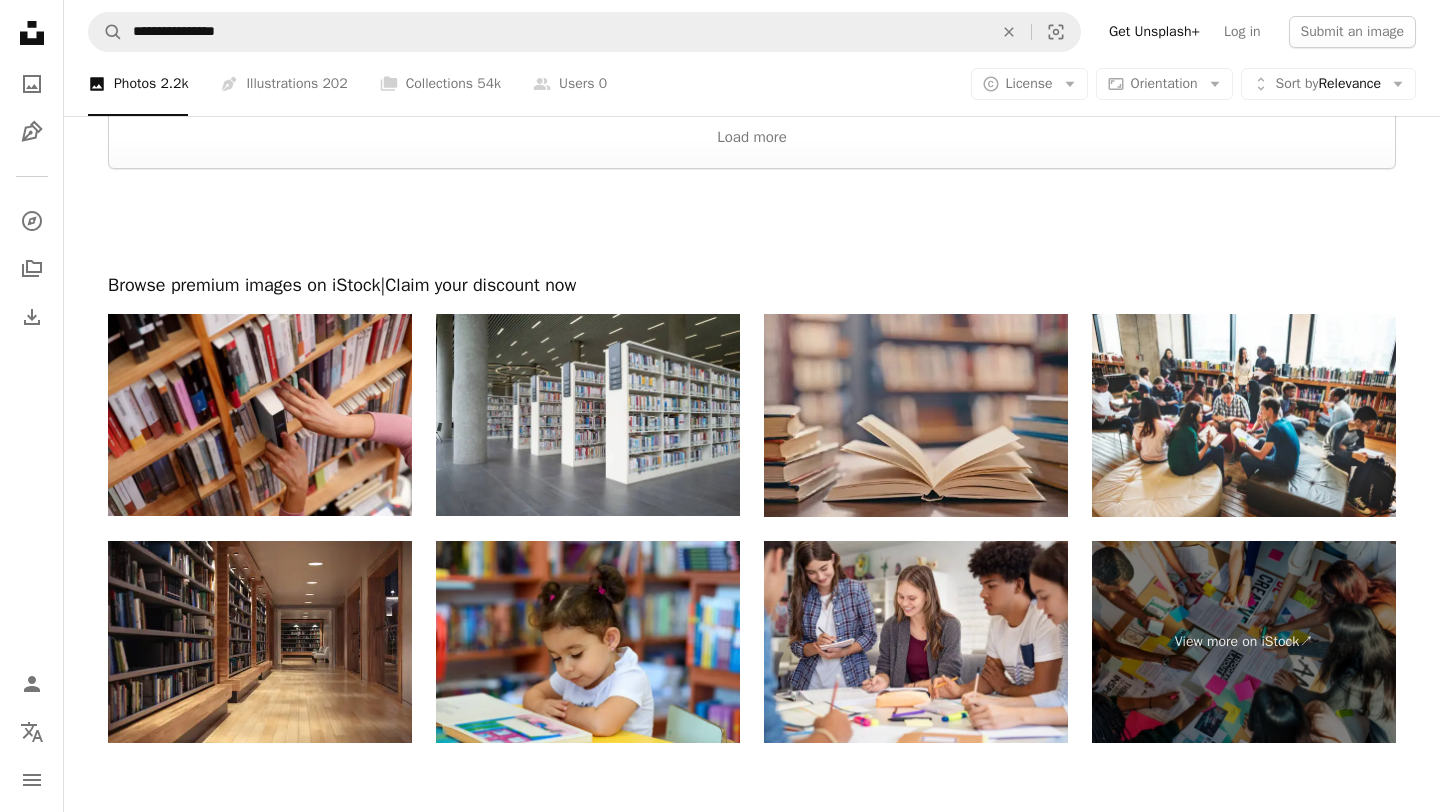 scroll, scrollTop: 6860, scrollLeft: 0, axis: vertical 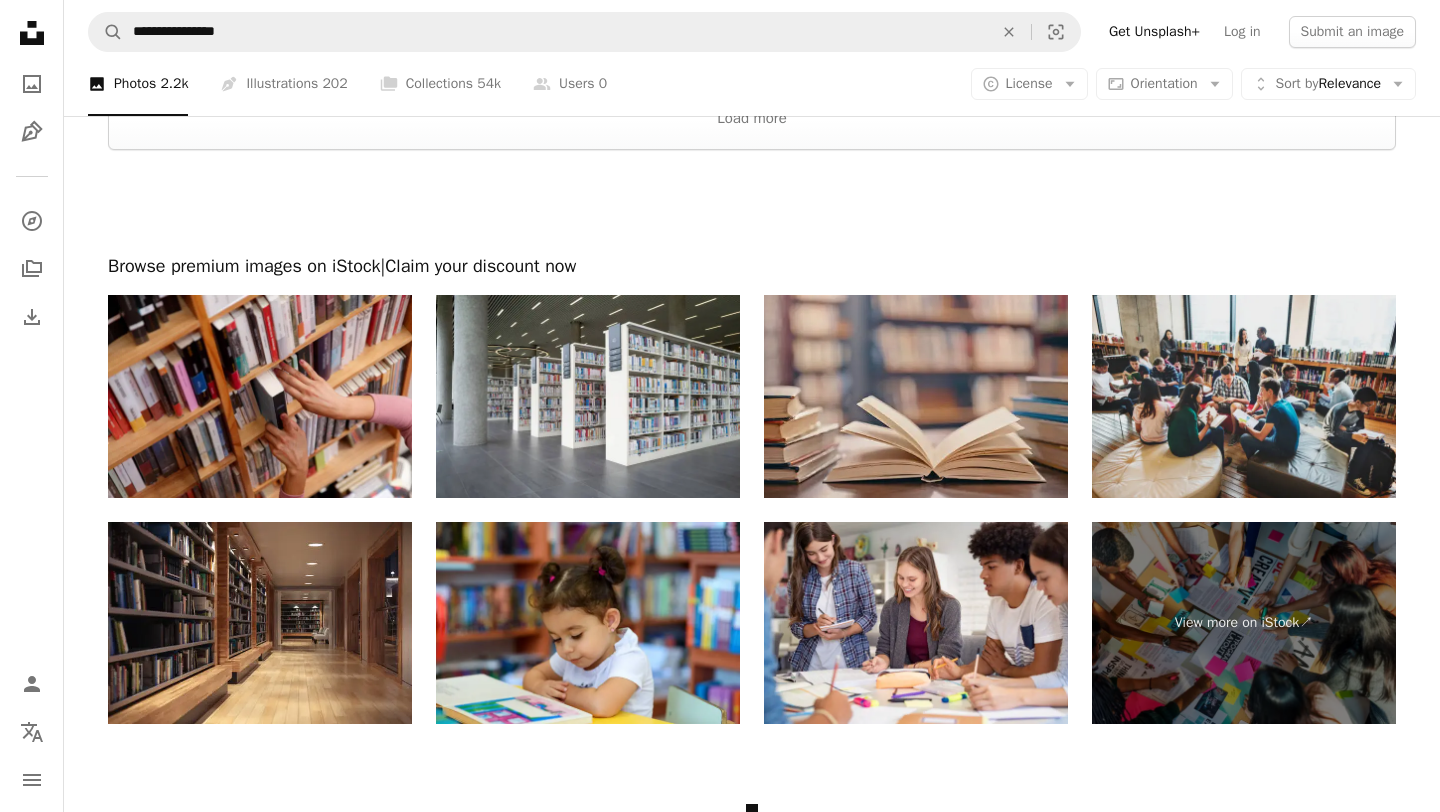 click at bounding box center (1244, 396) 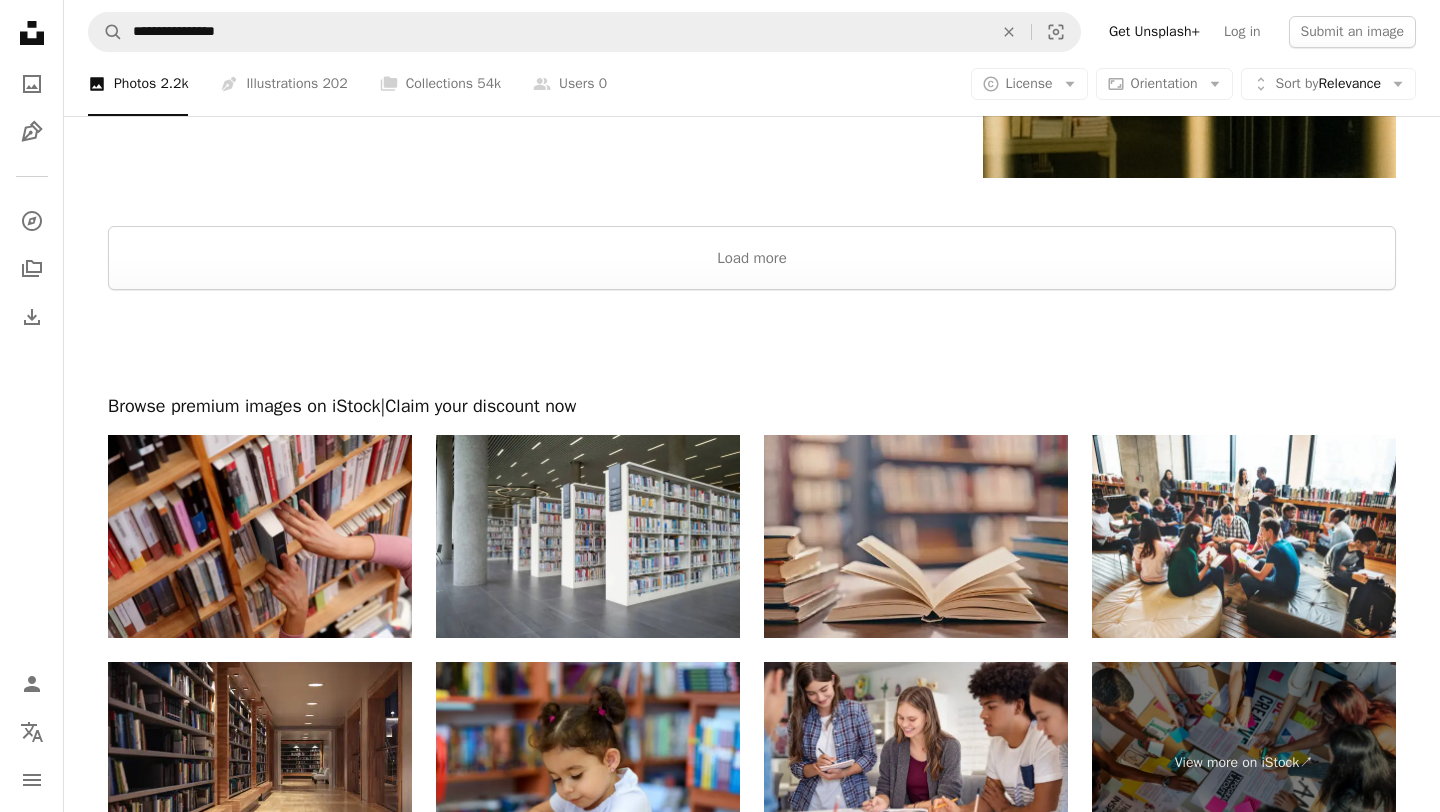 scroll, scrollTop: 6603, scrollLeft: 0, axis: vertical 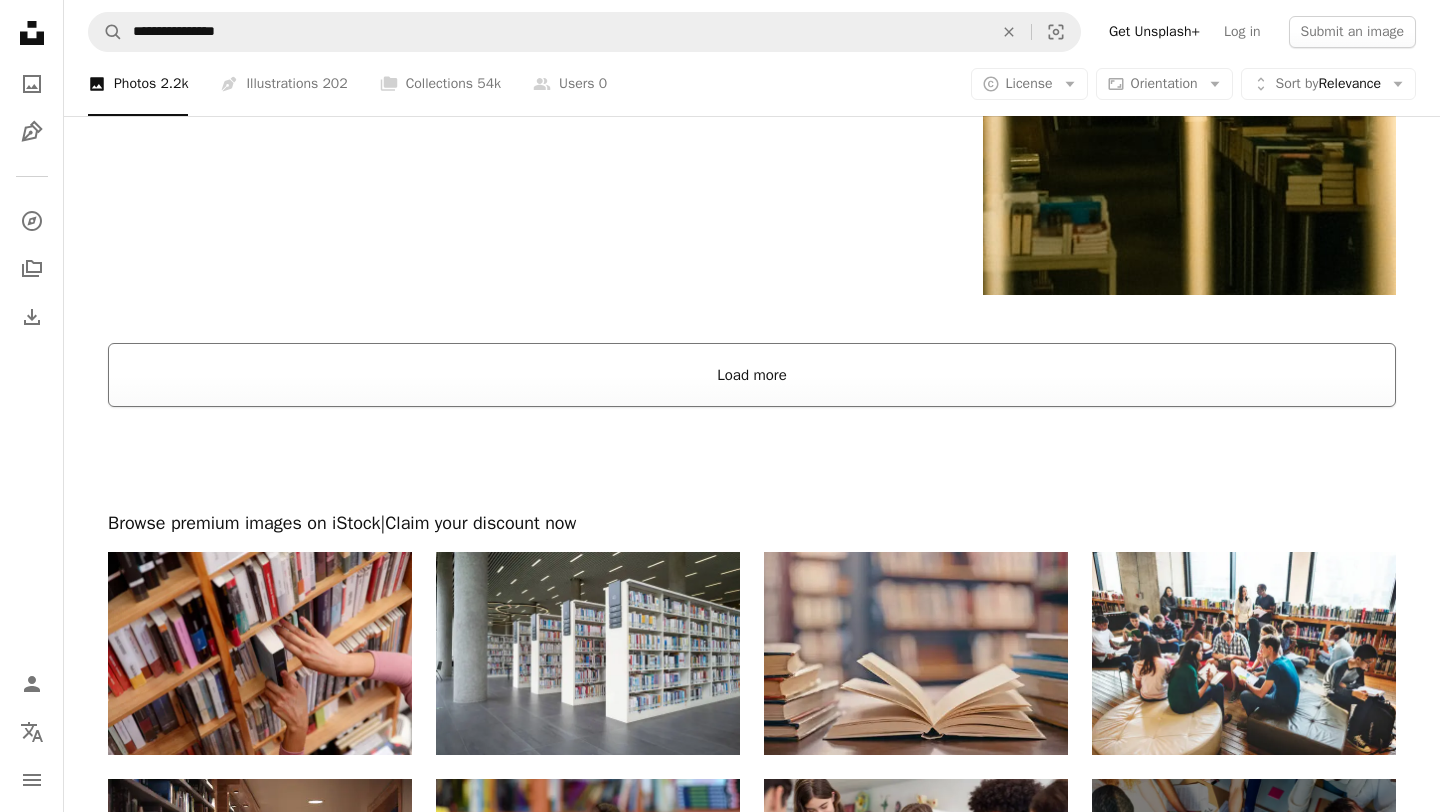 click on "Load more" at bounding box center [752, 375] 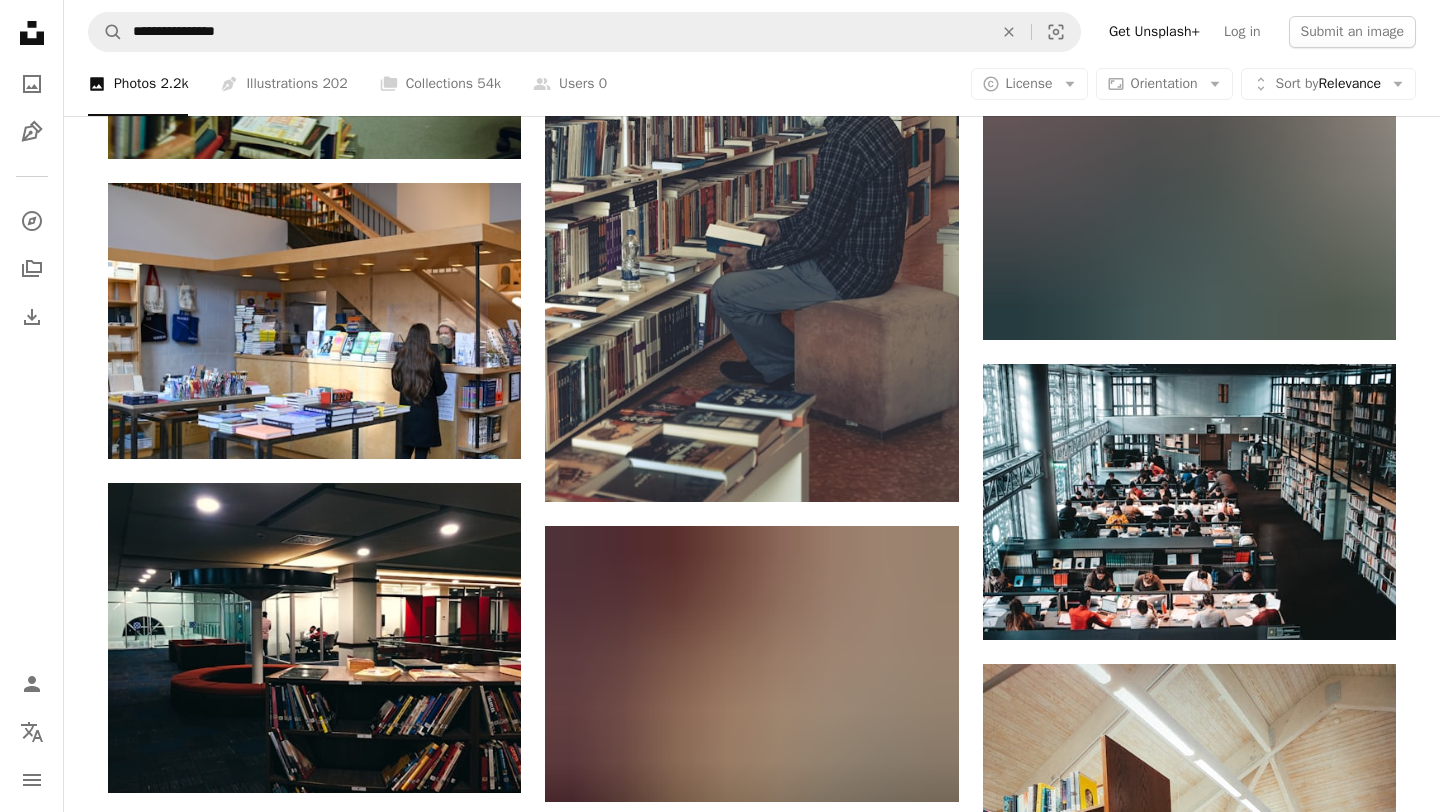 scroll, scrollTop: 12801, scrollLeft: 0, axis: vertical 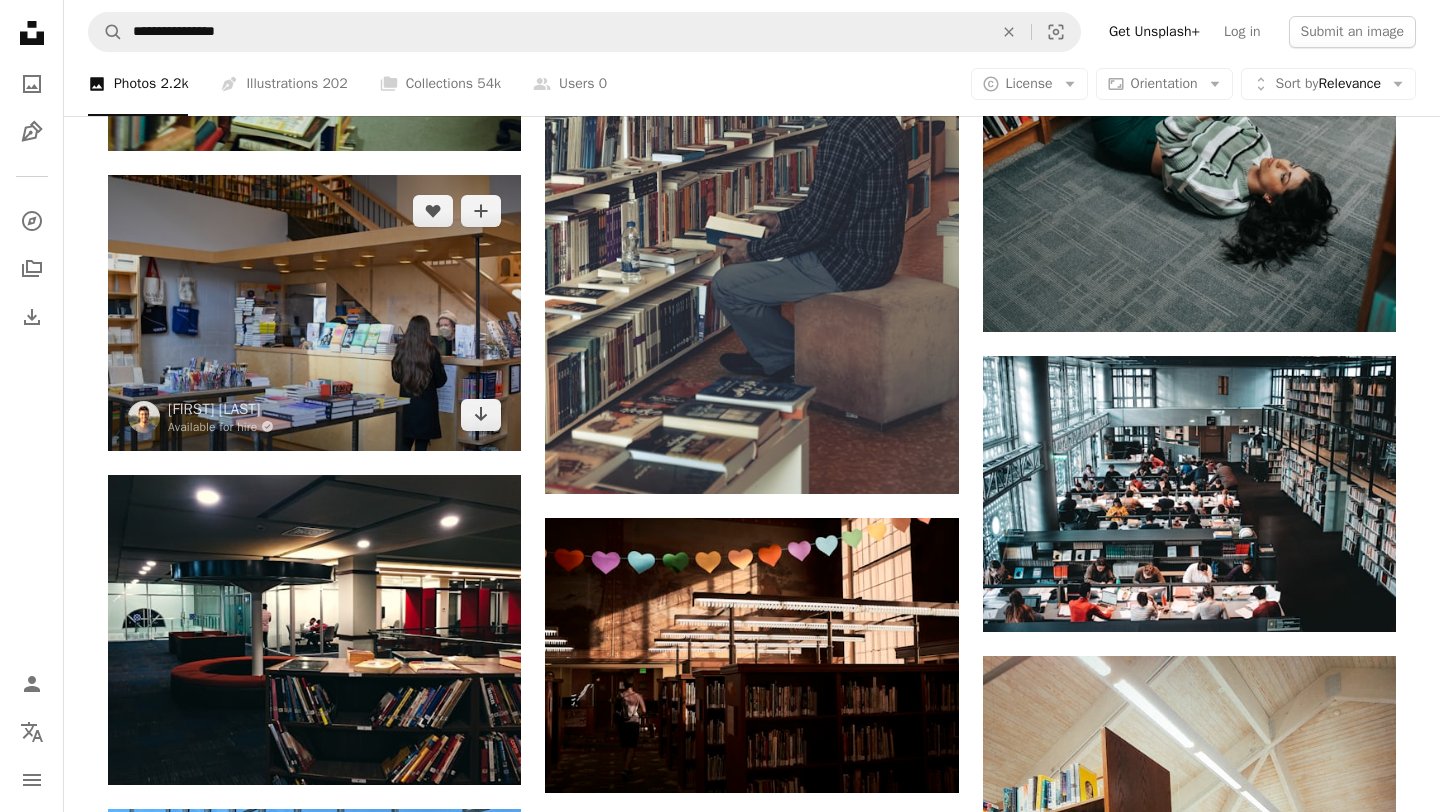 click at bounding box center [314, 312] 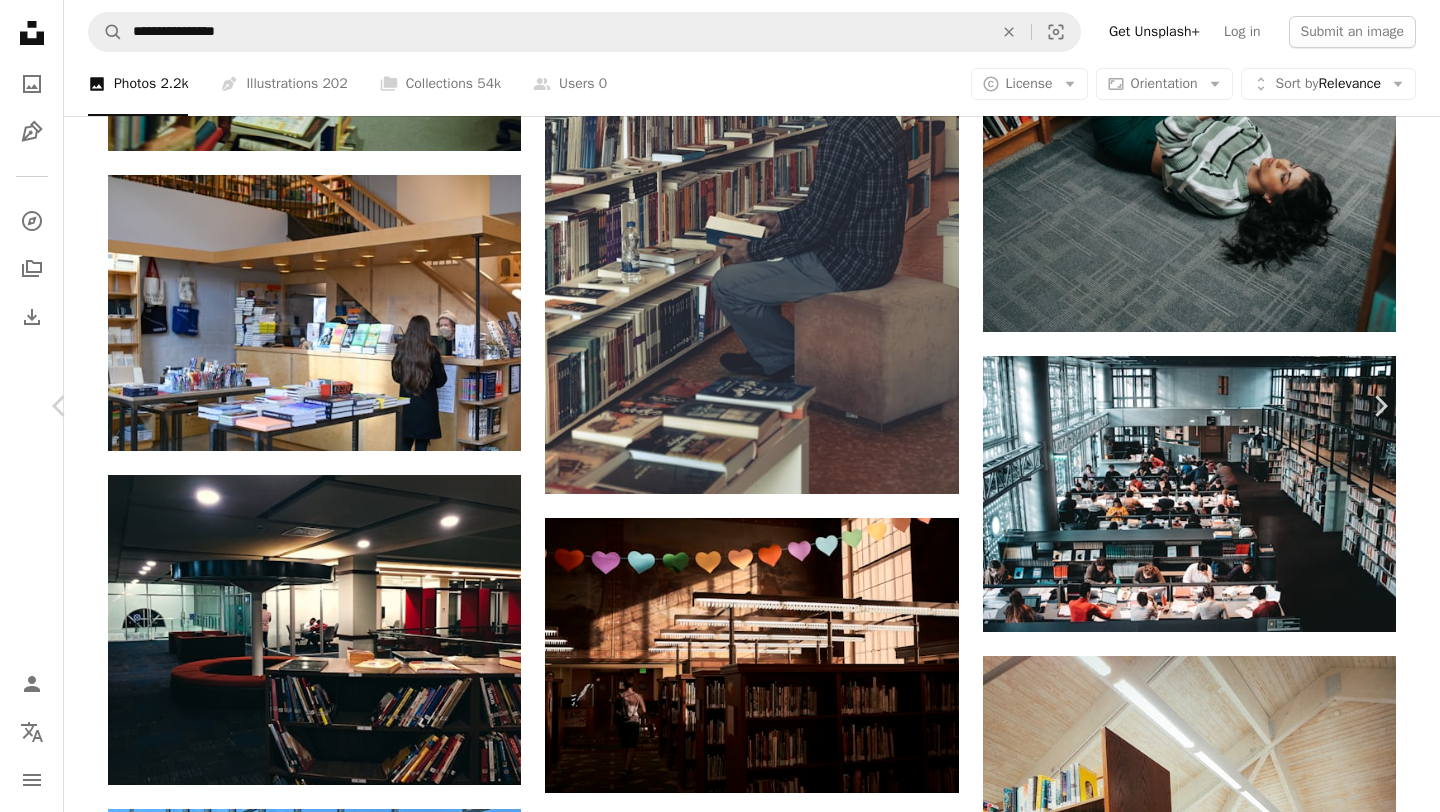 click on "An X shape" at bounding box center [20, 20] 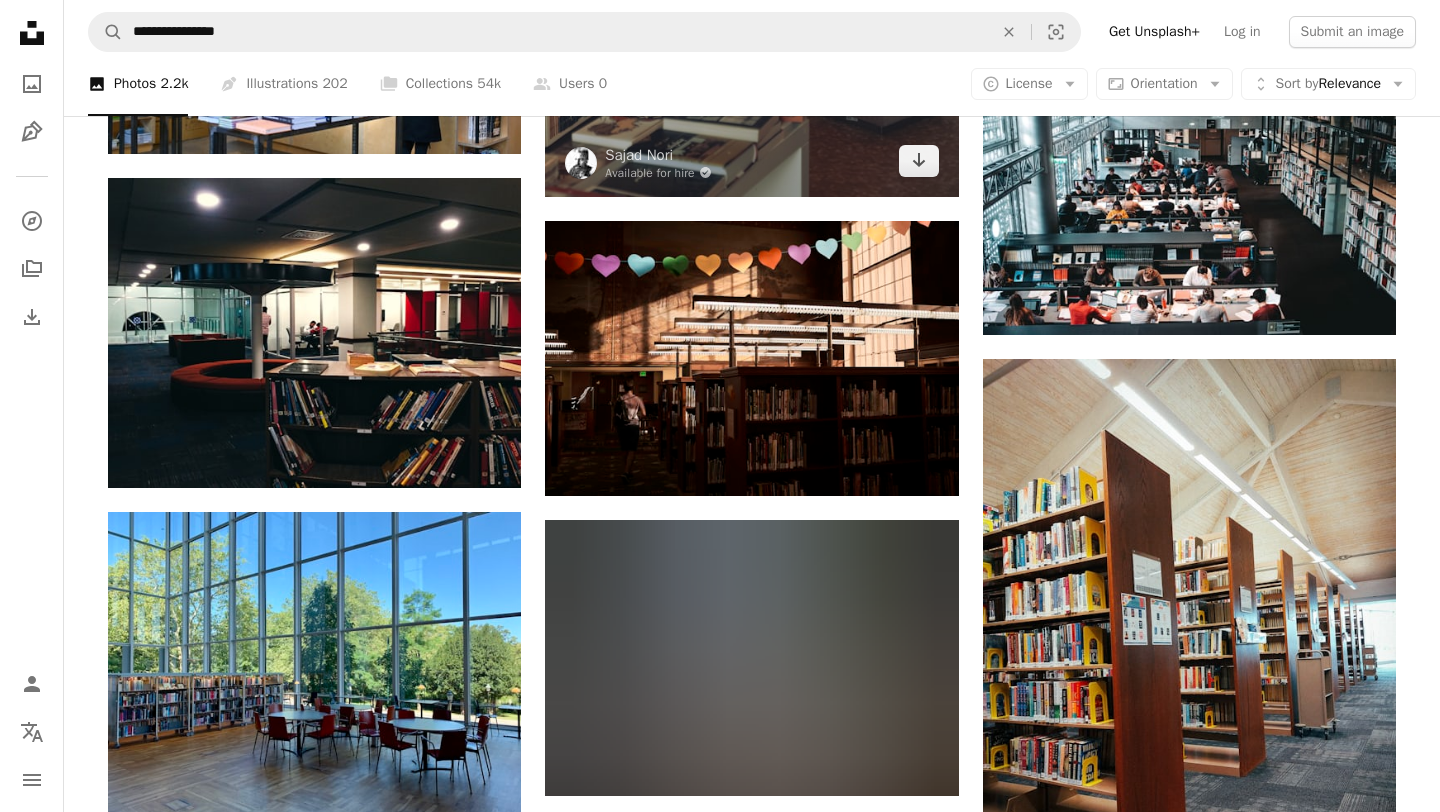 scroll, scrollTop: 13112, scrollLeft: 0, axis: vertical 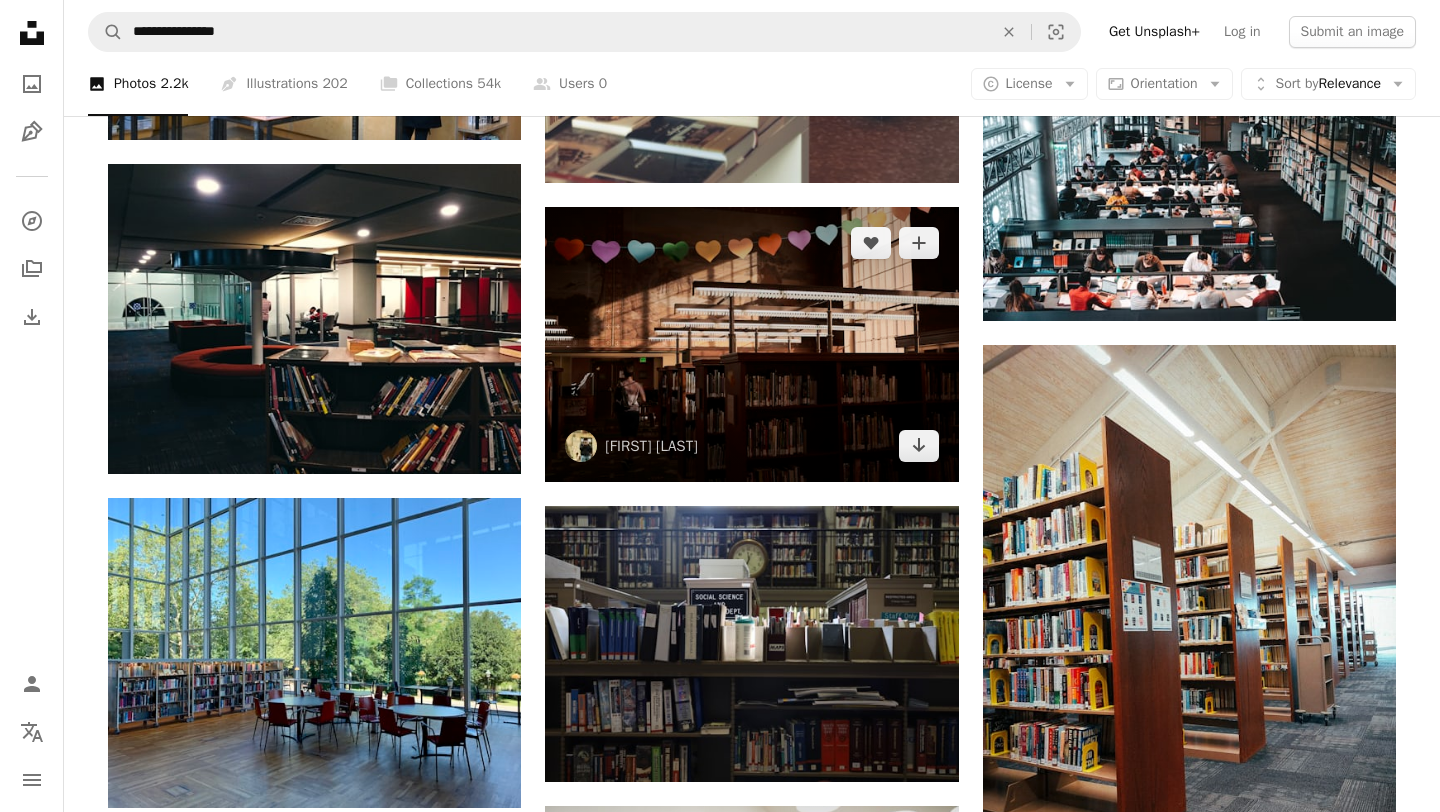 click at bounding box center (751, 344) 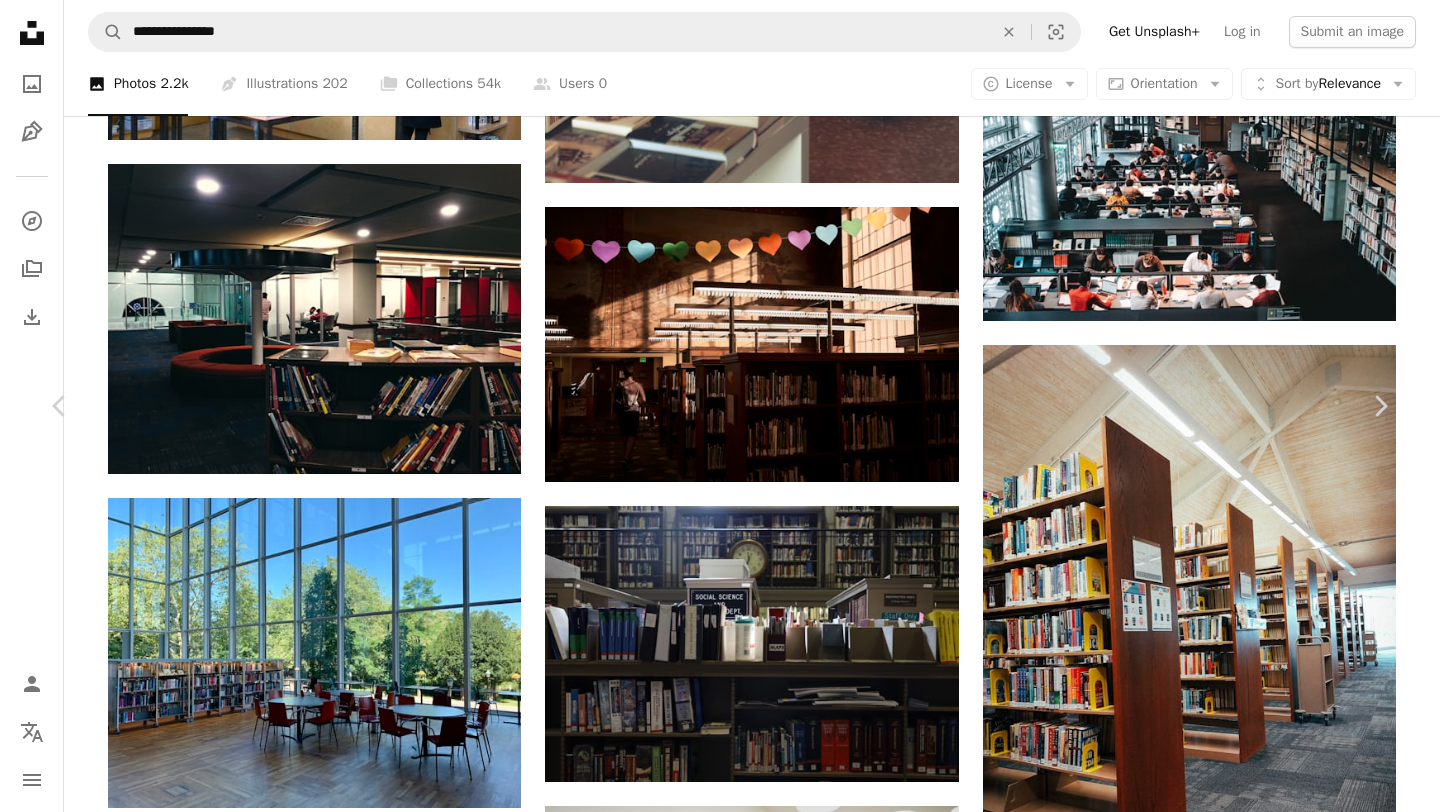 scroll, scrollTop: 288, scrollLeft: 0, axis: vertical 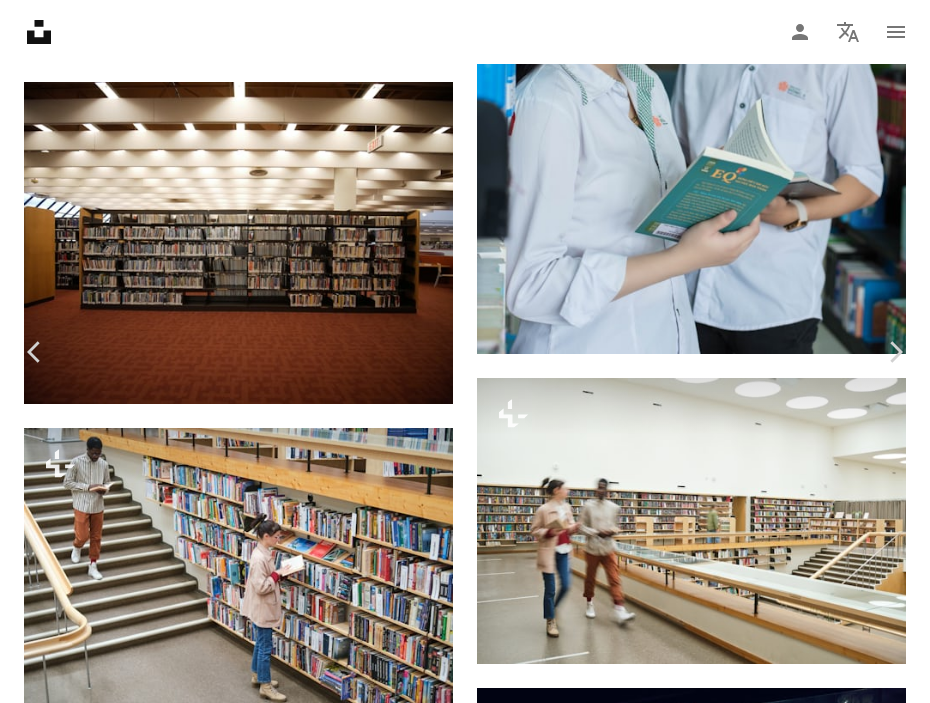 click on "An X shape" at bounding box center (20, 20) 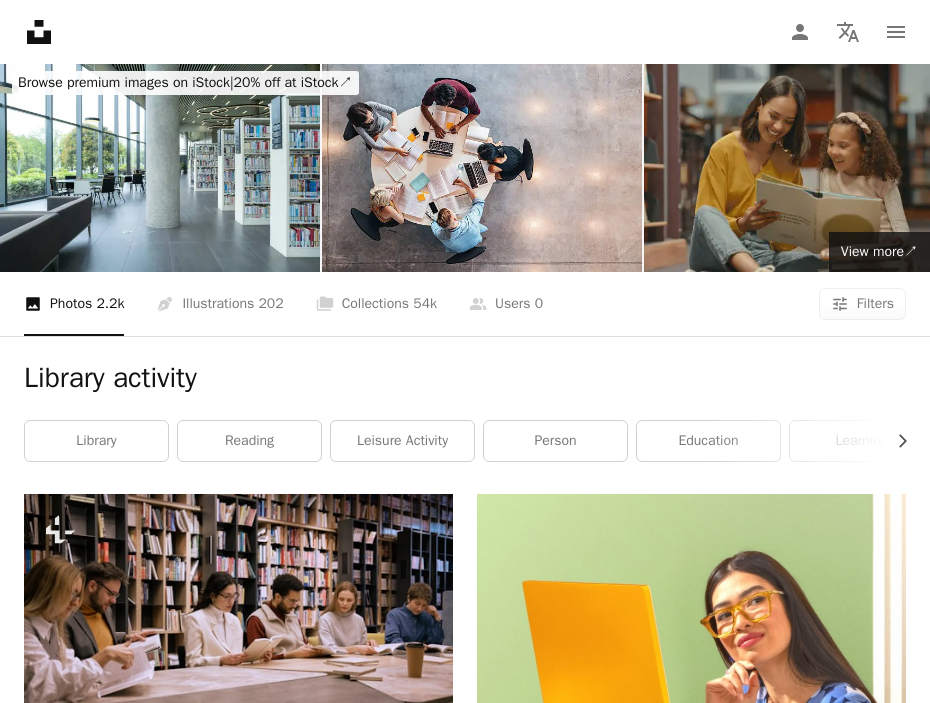 scroll, scrollTop: 0, scrollLeft: 0, axis: both 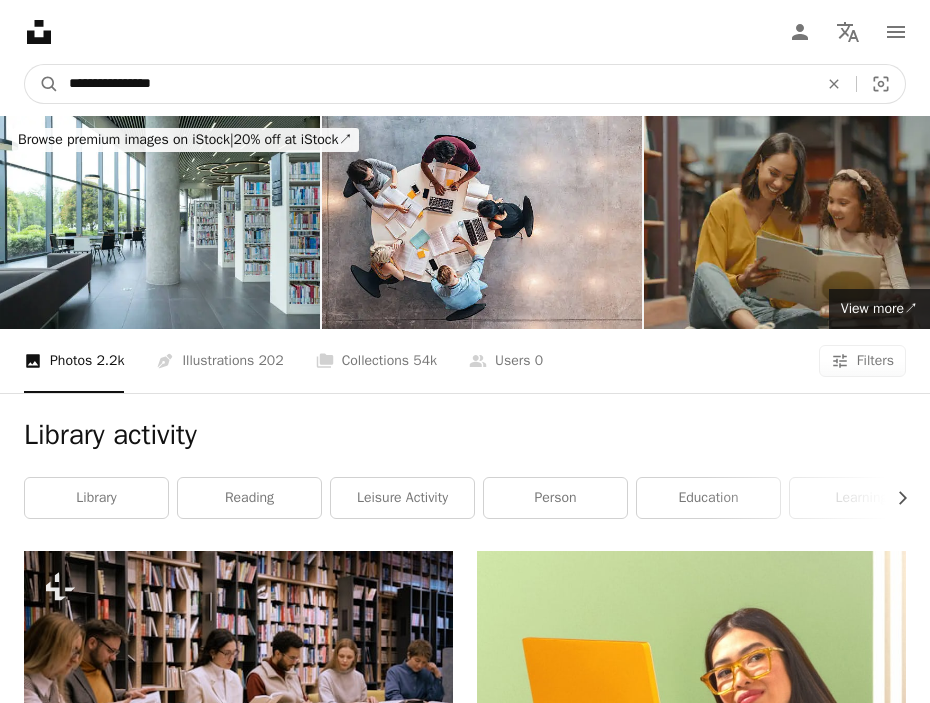 click on "**********" at bounding box center [435, 84] 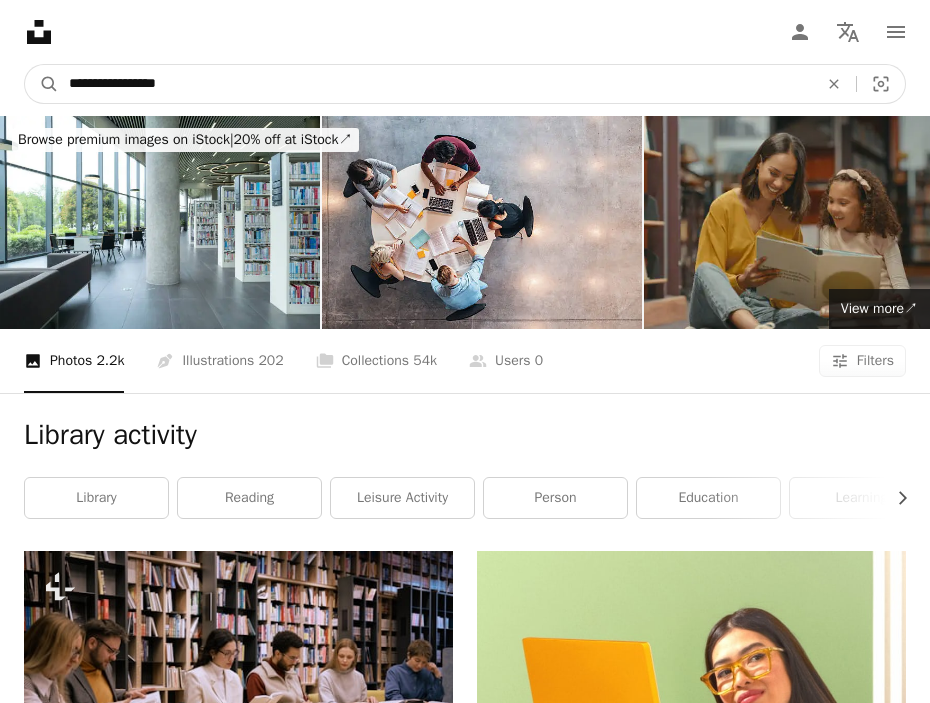 type on "**********" 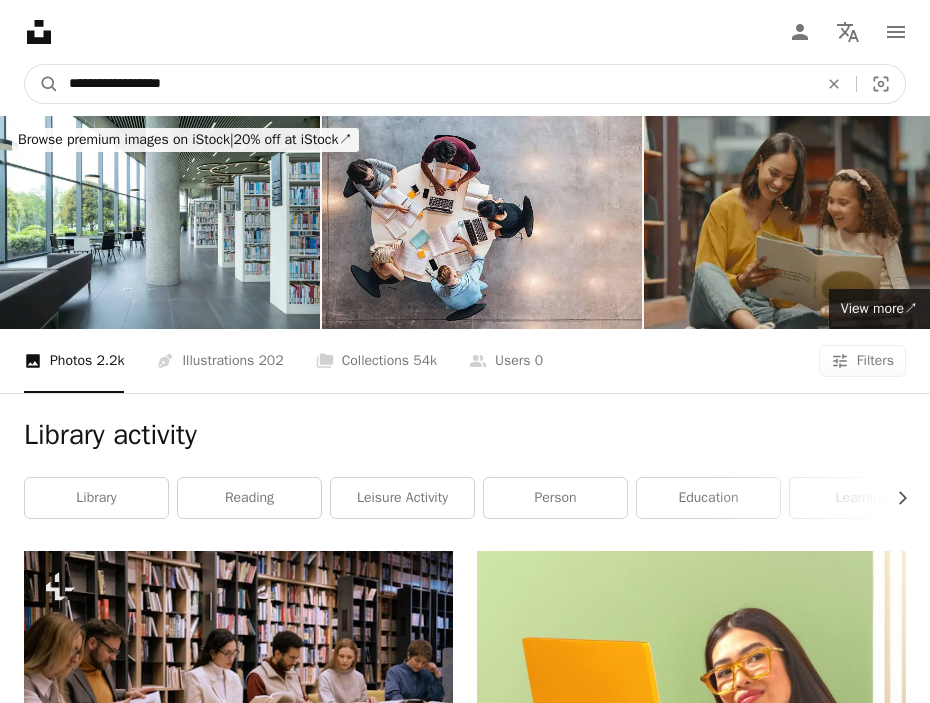 click on "A magnifying glass" at bounding box center (42, 84) 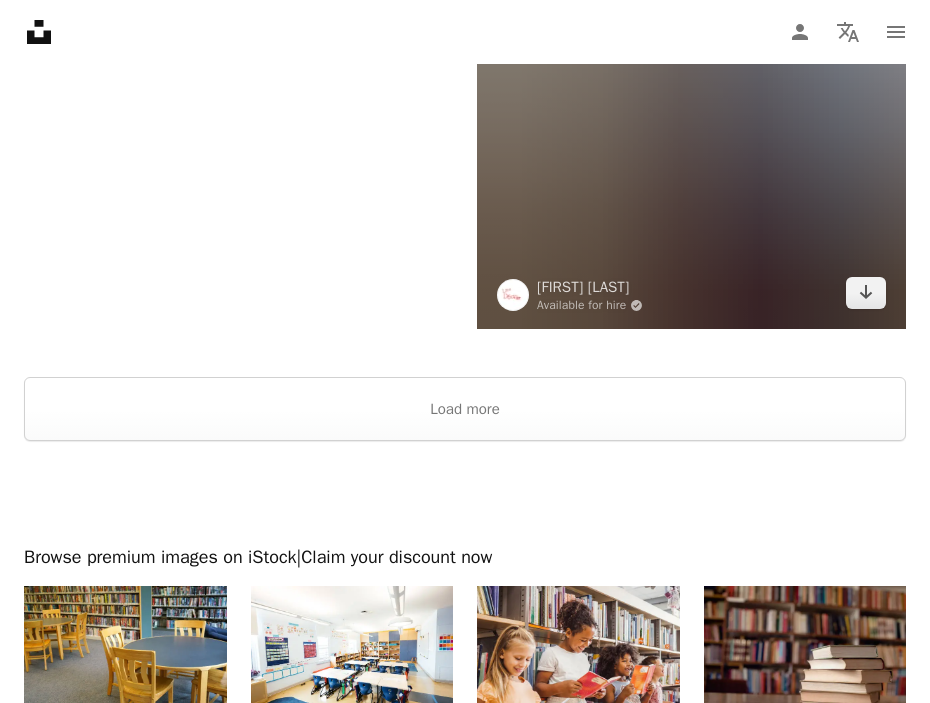 scroll, scrollTop: 5998, scrollLeft: 0, axis: vertical 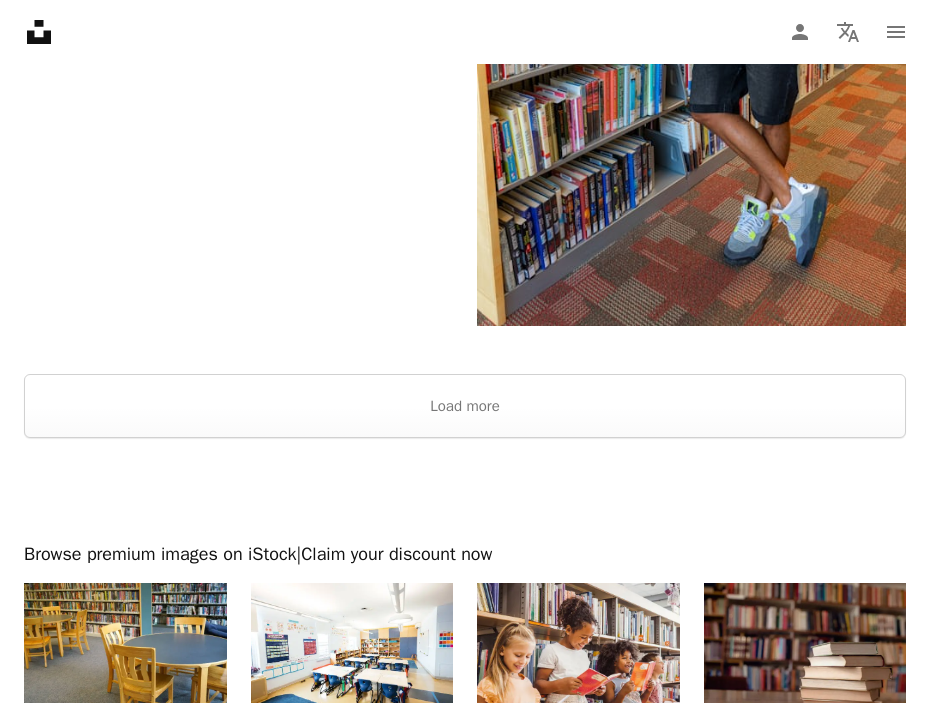 click at bounding box center (465, 490) 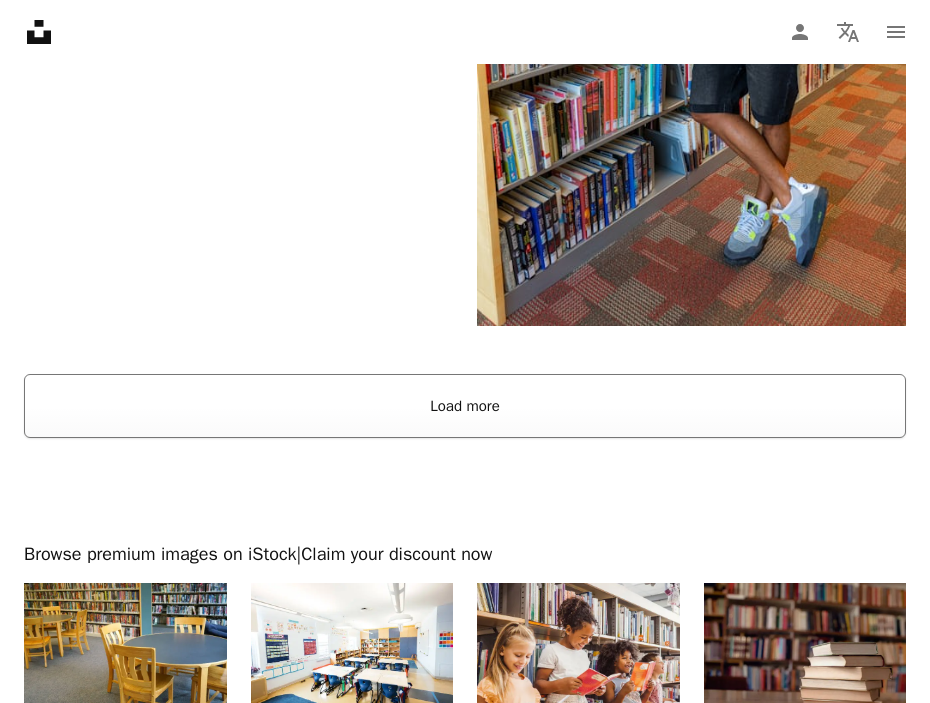 click on "Load more" at bounding box center (465, 406) 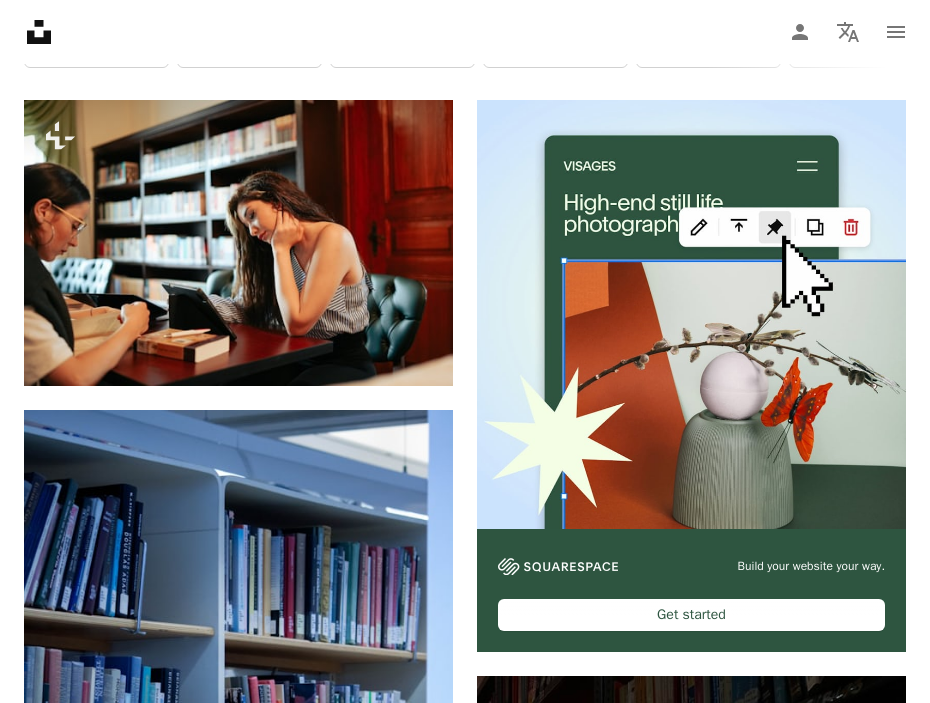 scroll, scrollTop: 0, scrollLeft: 0, axis: both 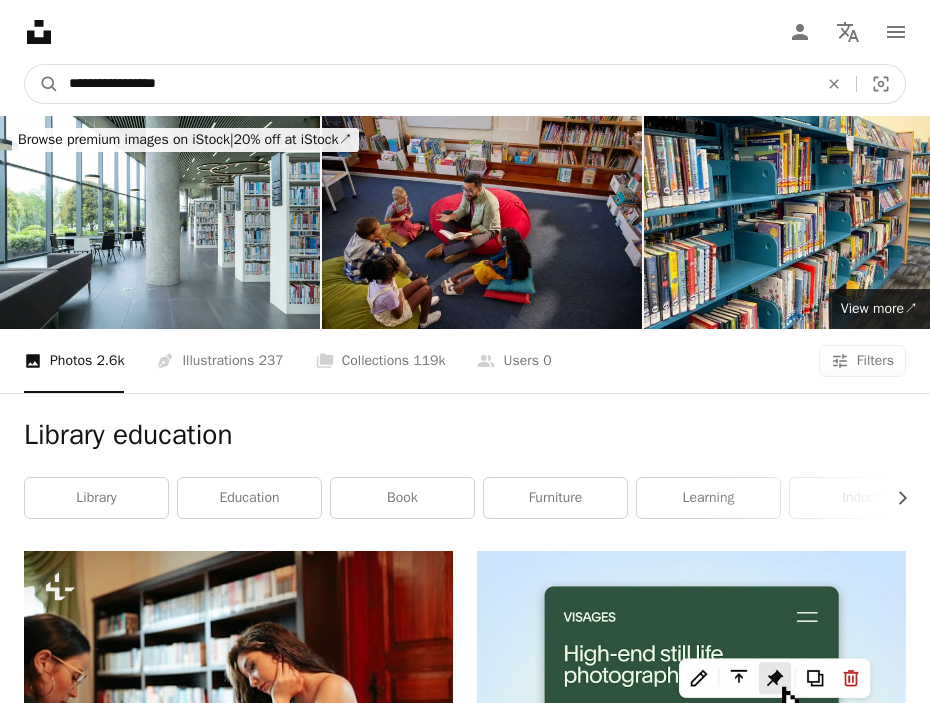 click on "**********" at bounding box center (435, 84) 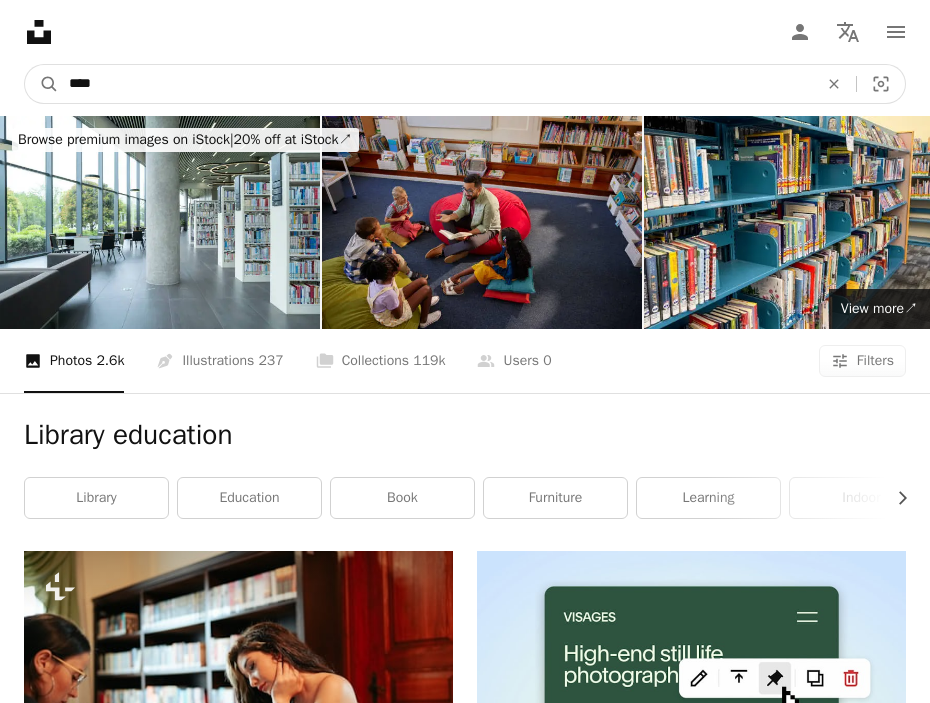 type on "*****" 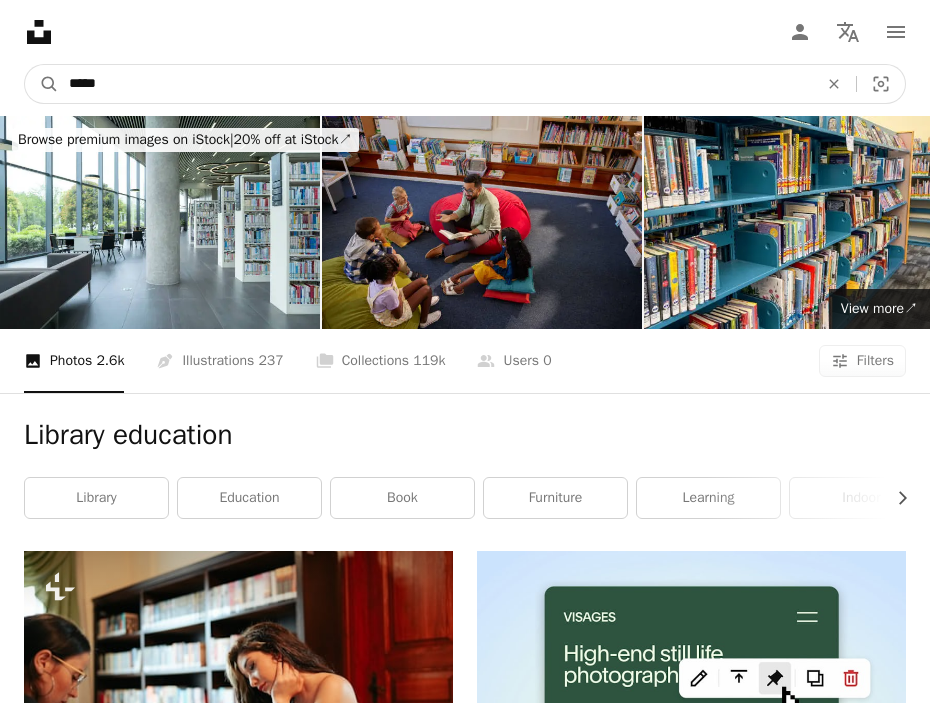 click on "A magnifying glass" at bounding box center [42, 84] 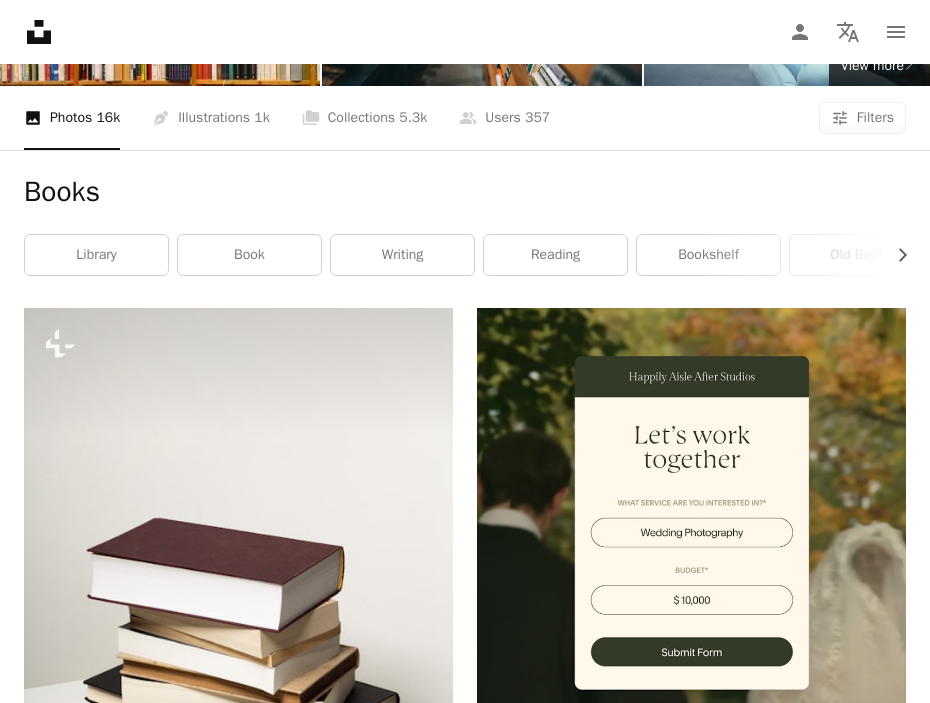 scroll, scrollTop: 0, scrollLeft: 0, axis: both 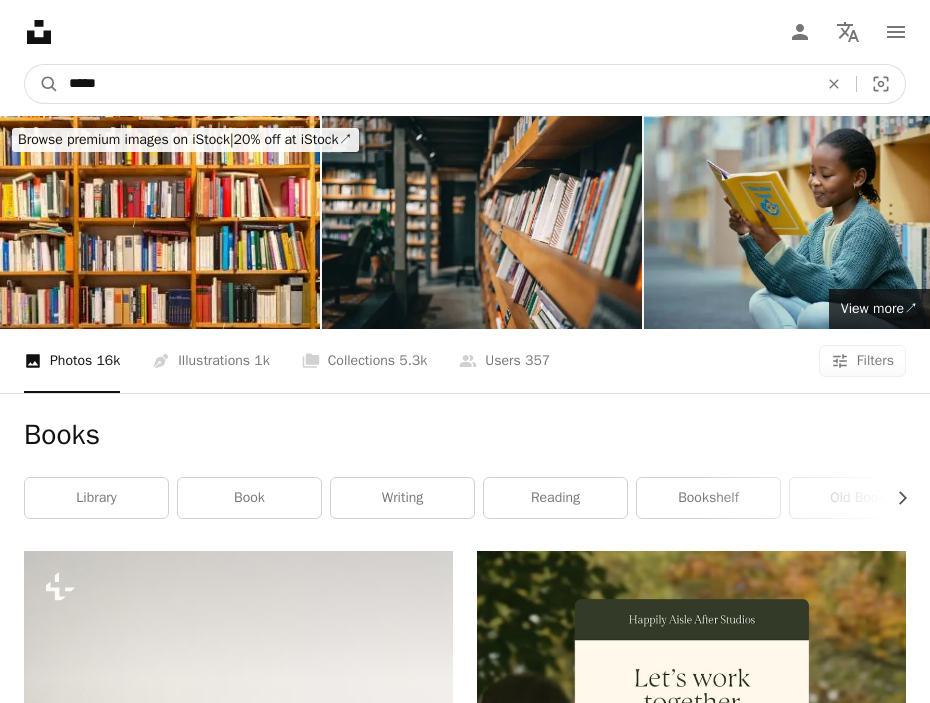 click on "*****" at bounding box center [435, 84] 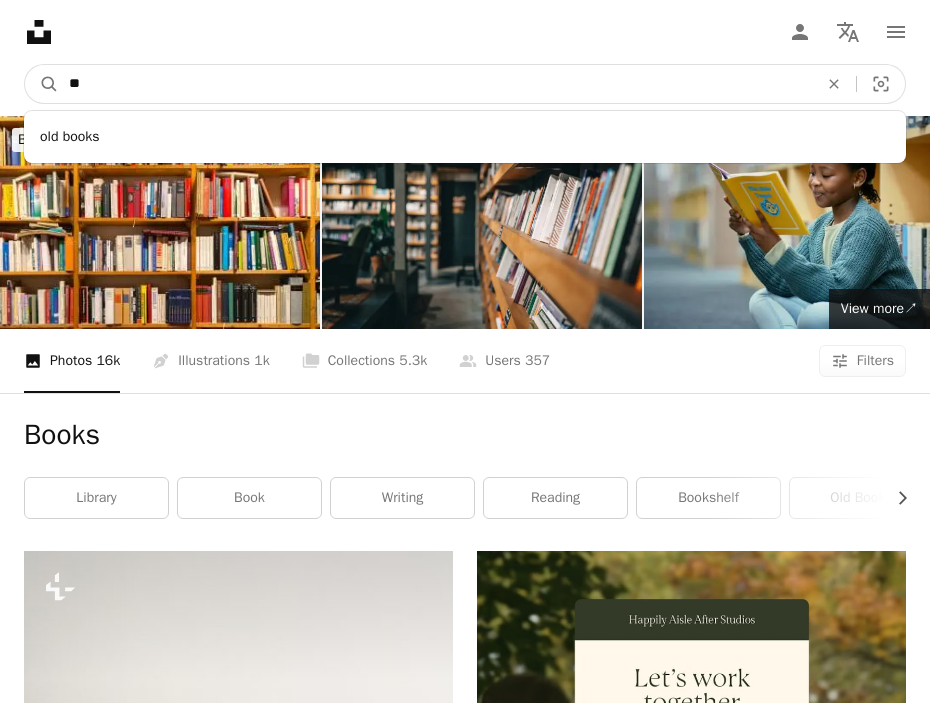 type on "***" 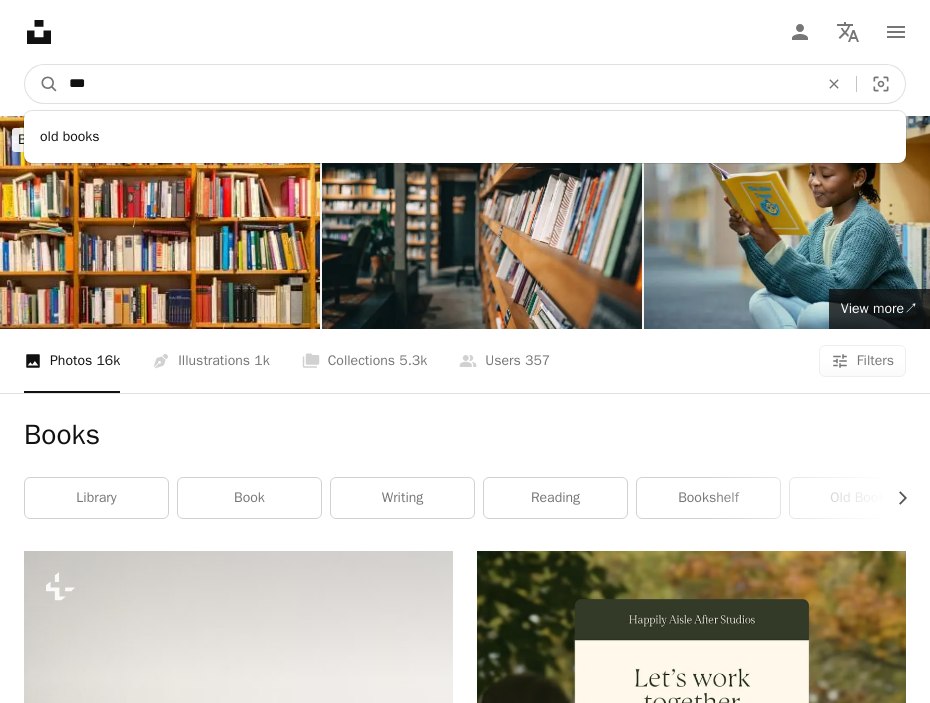 click on "A magnifying glass" at bounding box center [42, 84] 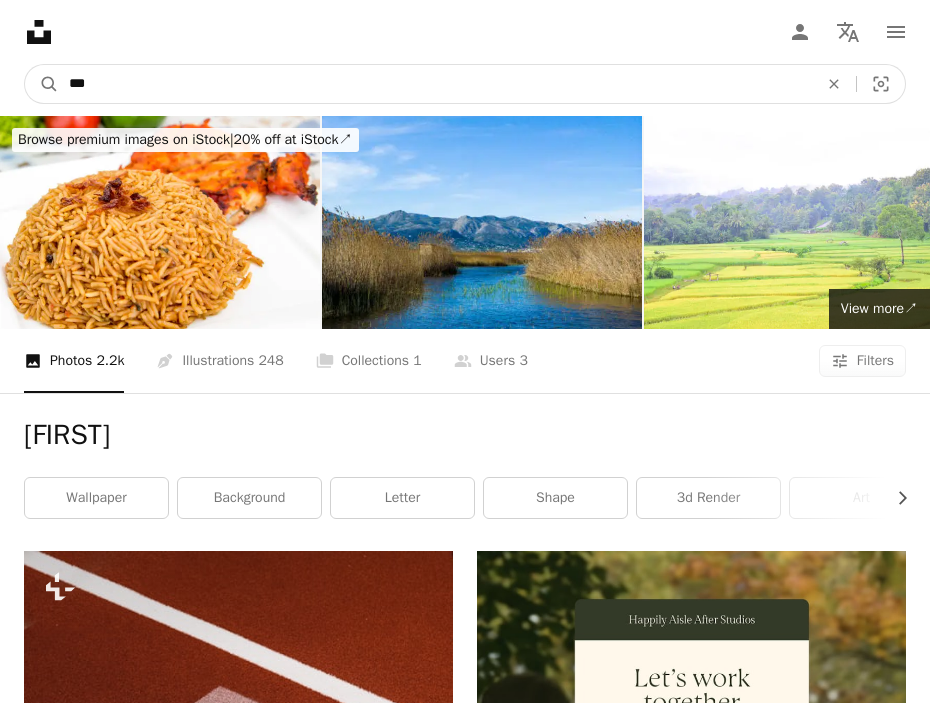 click on "***" at bounding box center [435, 84] 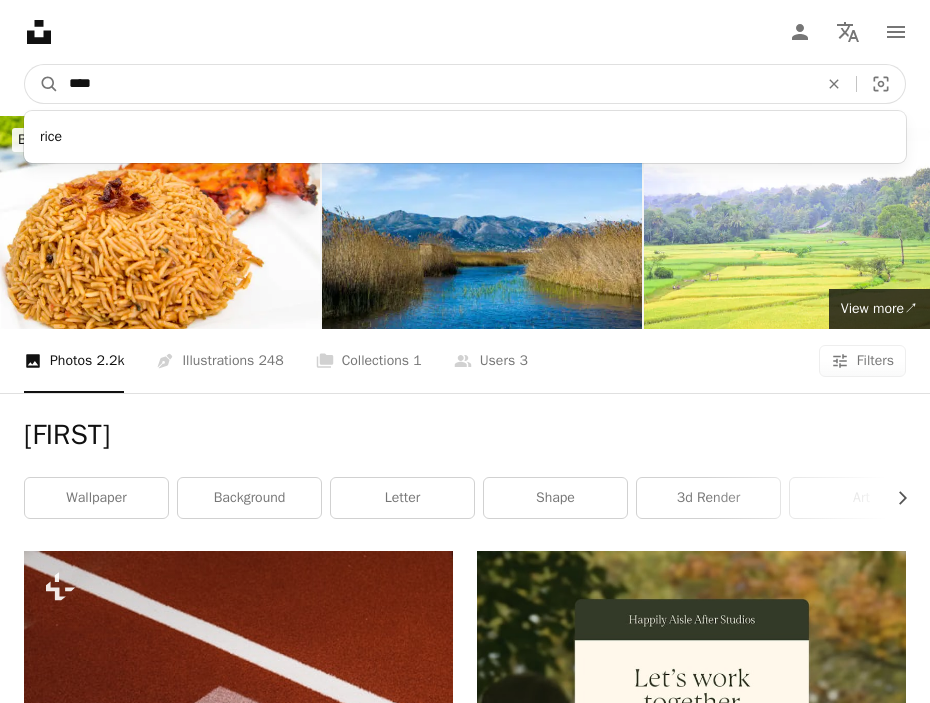 type on "****" 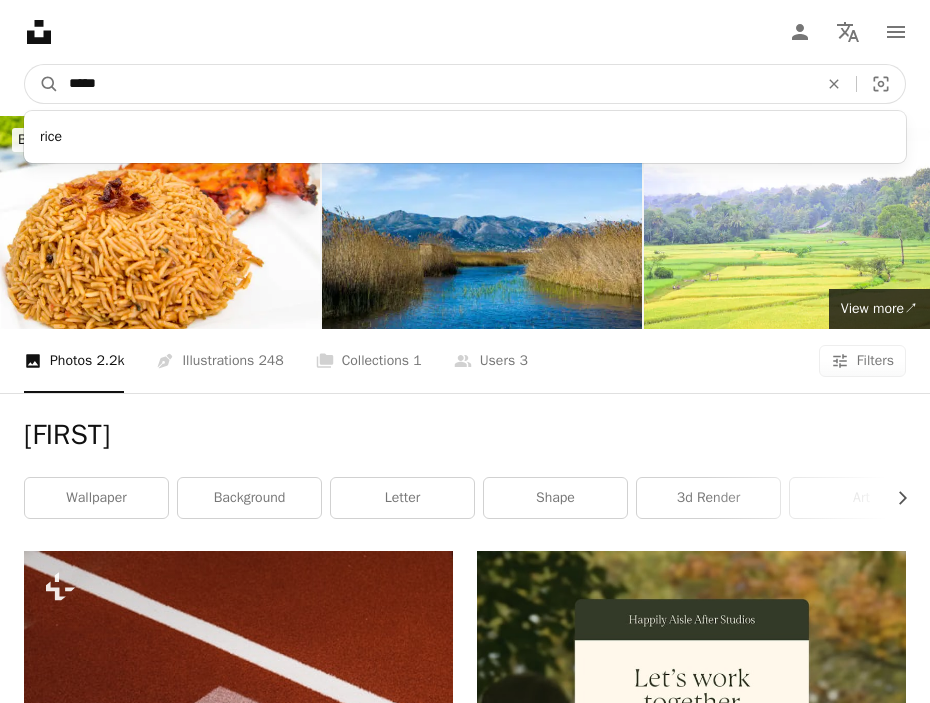 click on "A magnifying glass" at bounding box center [42, 84] 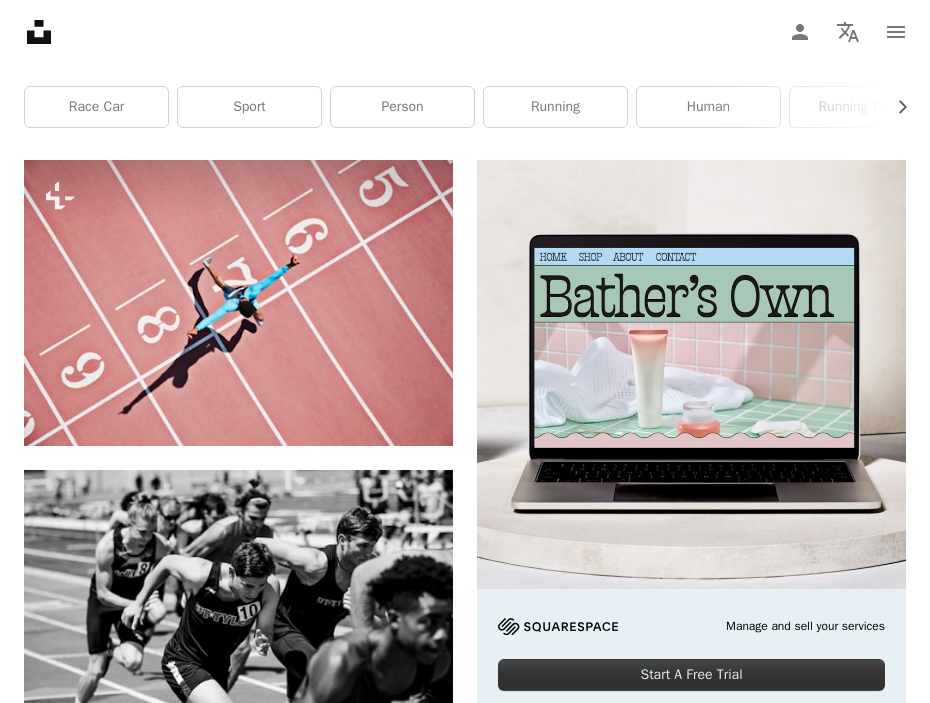 scroll, scrollTop: 0, scrollLeft: 0, axis: both 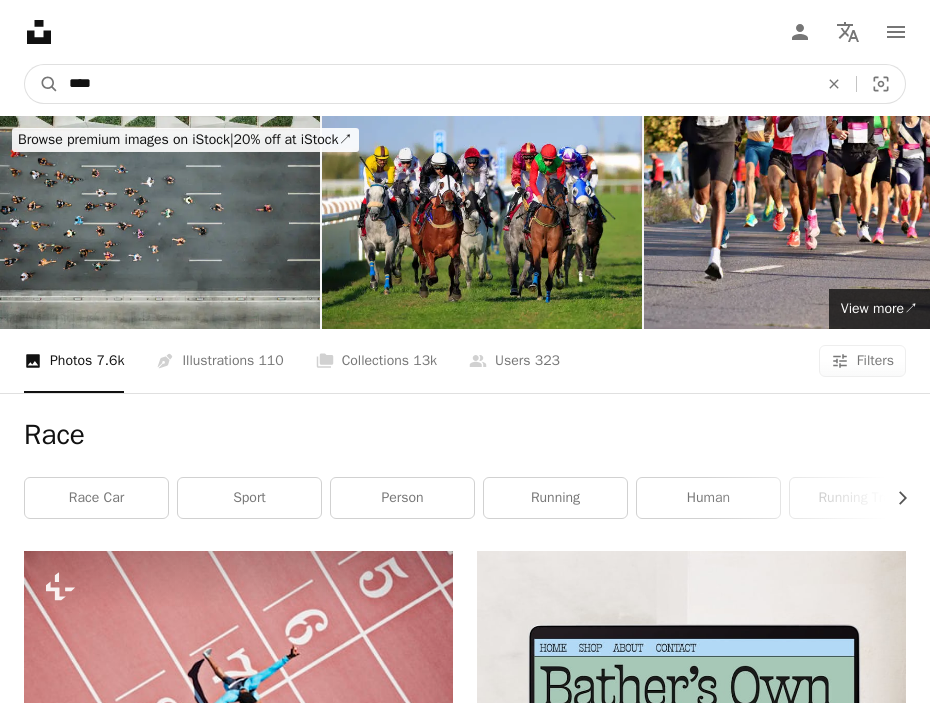 click on "****" at bounding box center (435, 84) 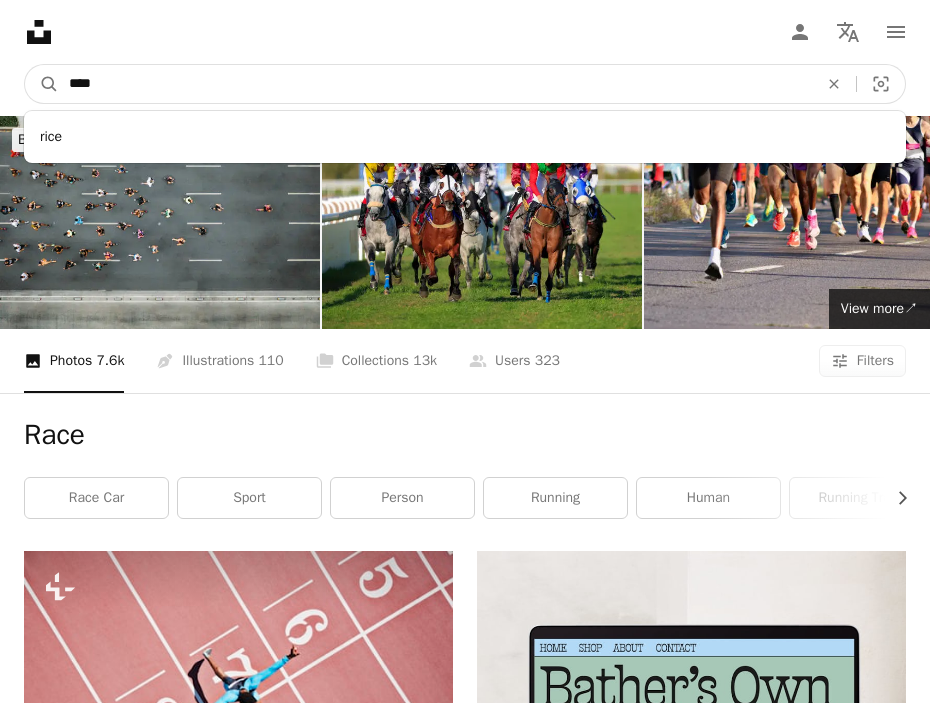 click on "****" at bounding box center (435, 84) 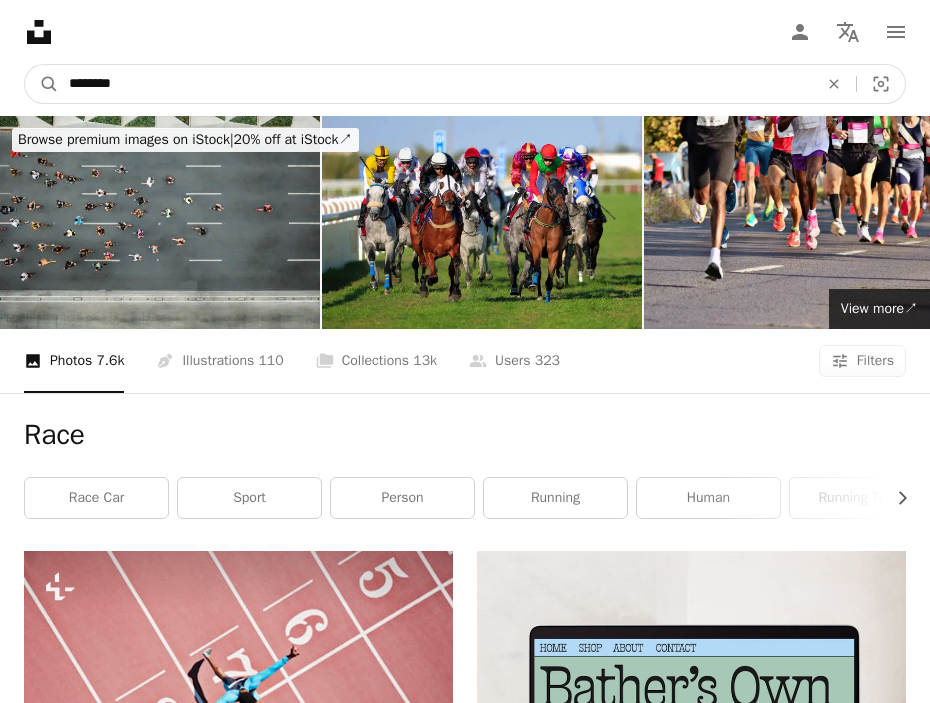 type on "**********" 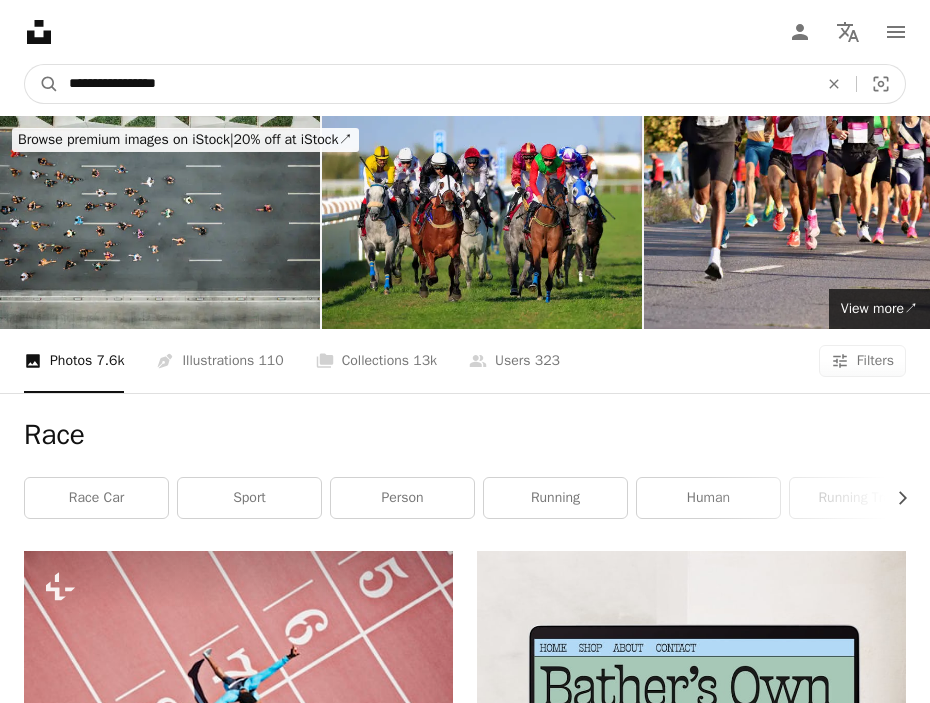 click on "A magnifying glass" at bounding box center (42, 84) 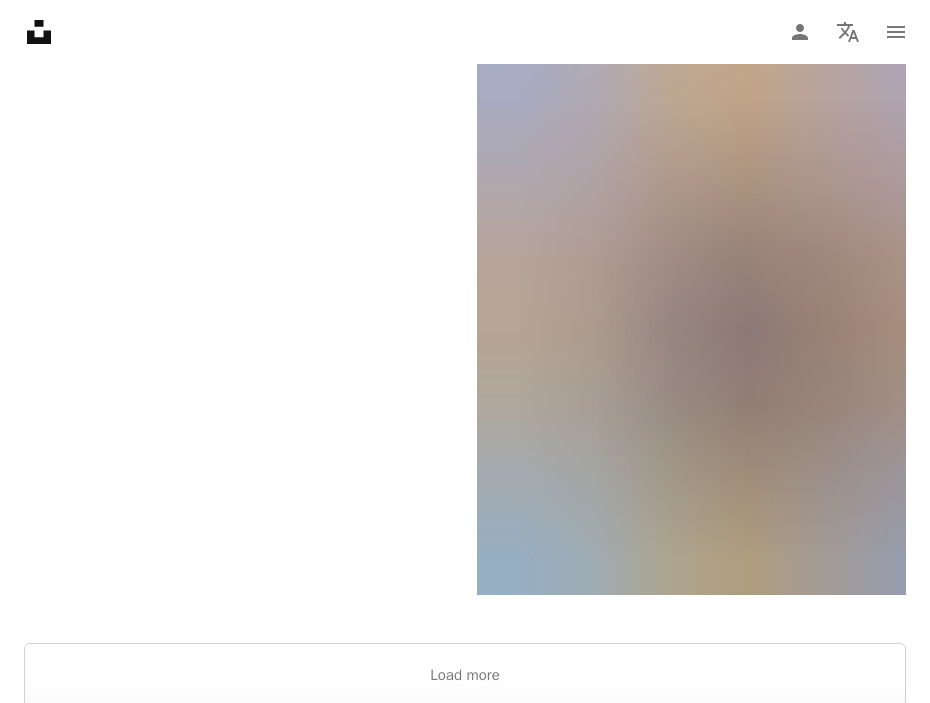 scroll, scrollTop: 5061, scrollLeft: 0, axis: vertical 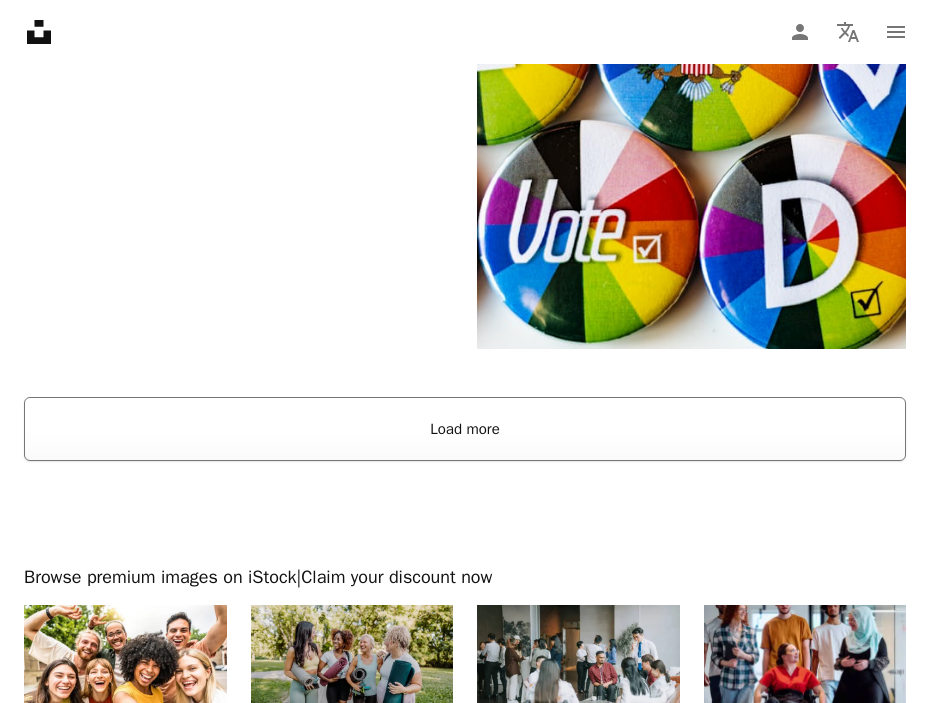 click on "Load more" at bounding box center (465, 429) 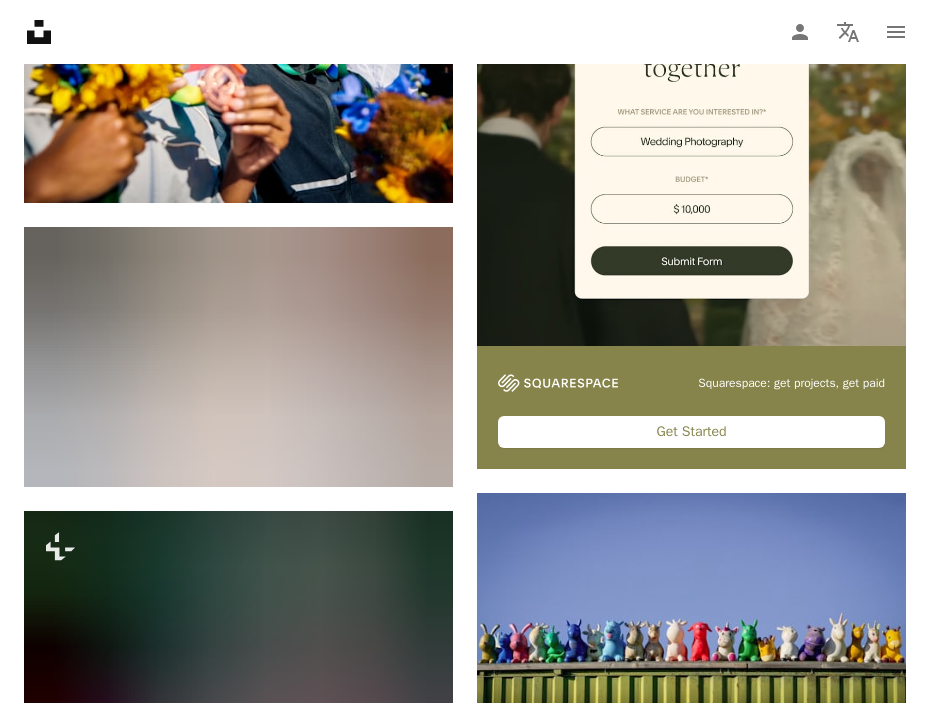 scroll, scrollTop: 0, scrollLeft: 0, axis: both 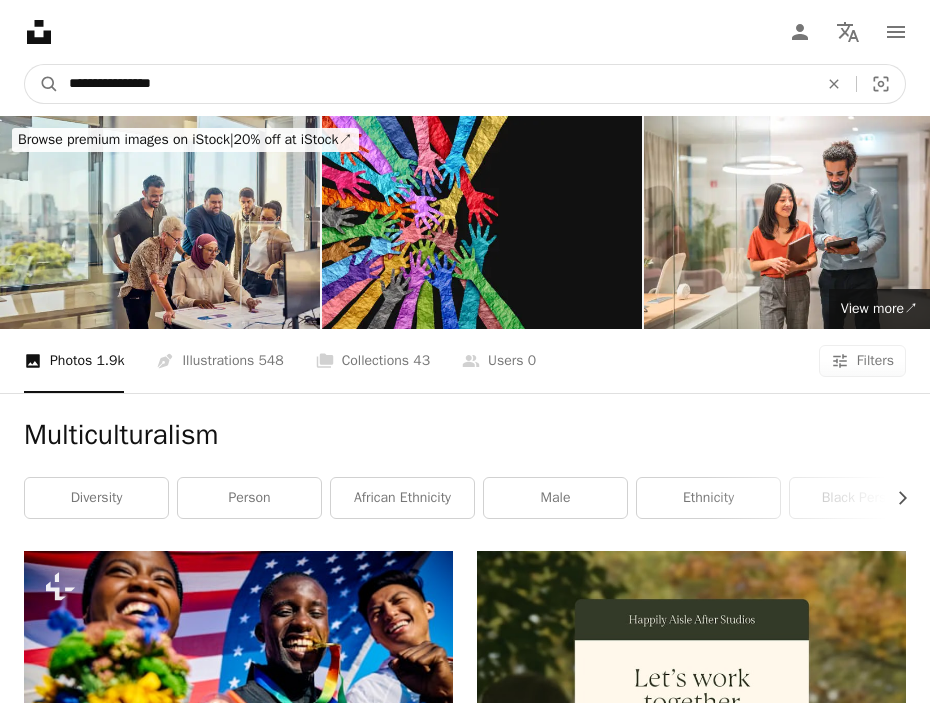 click on "**********" at bounding box center [435, 84] 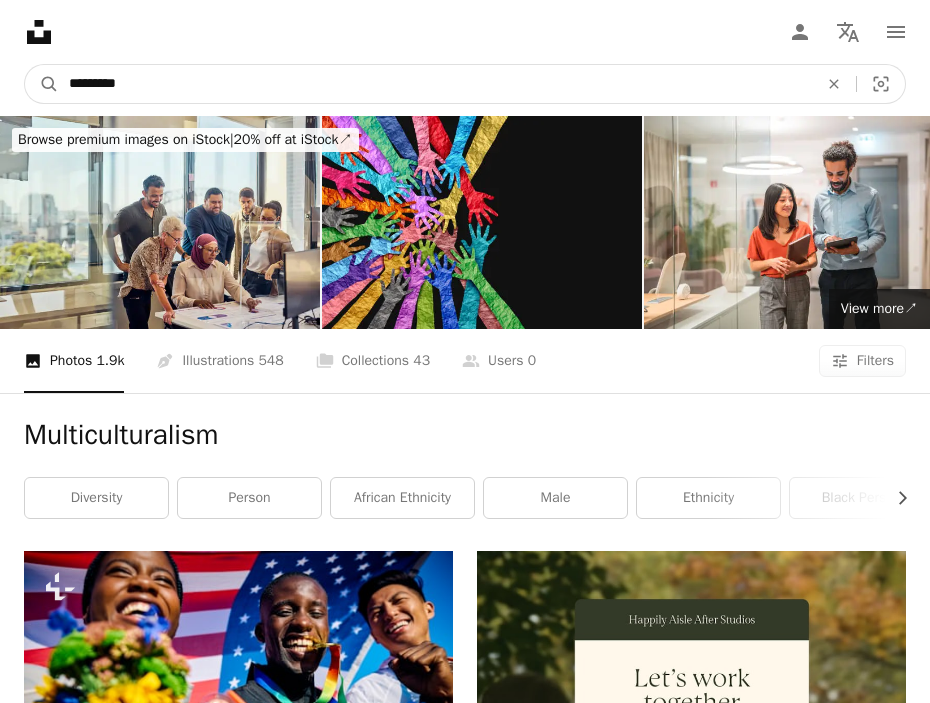 type on "**********" 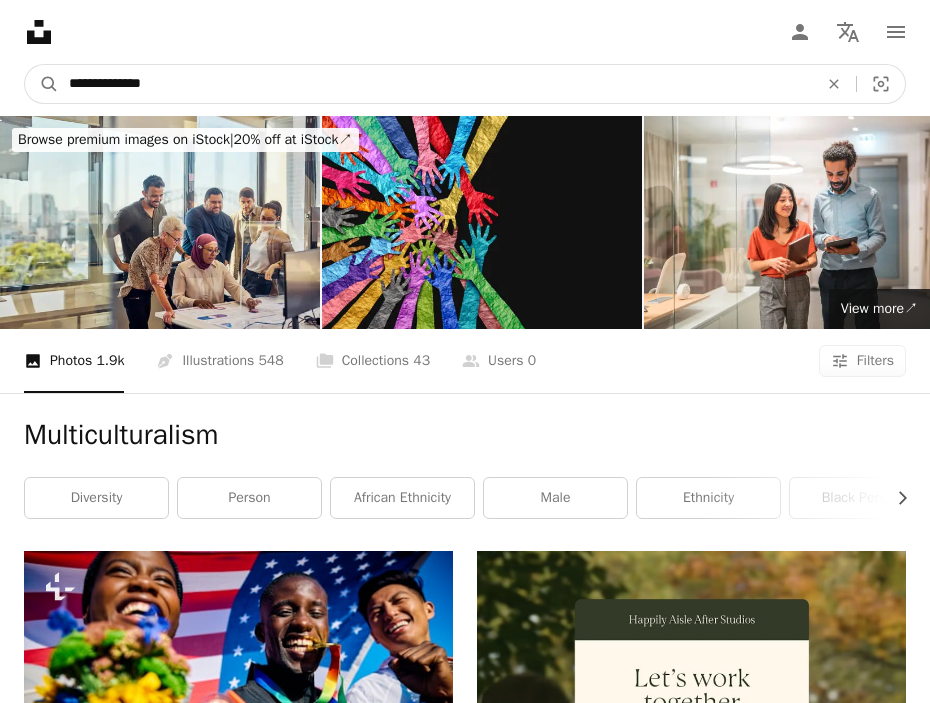 click on "A magnifying glass" at bounding box center [42, 84] 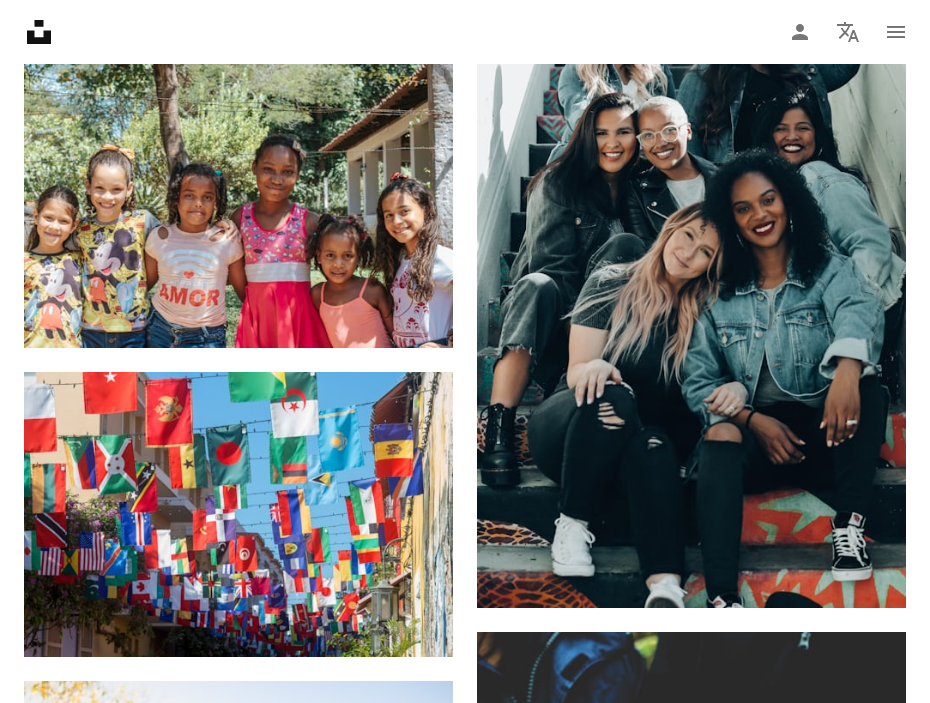 scroll, scrollTop: 2057, scrollLeft: 0, axis: vertical 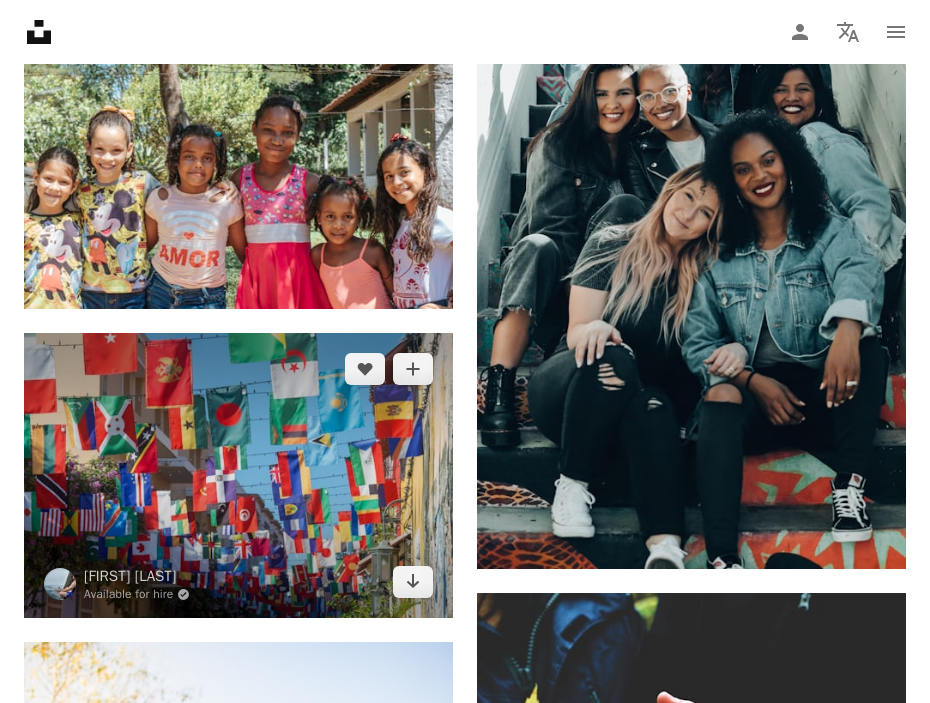 click at bounding box center (238, 476) 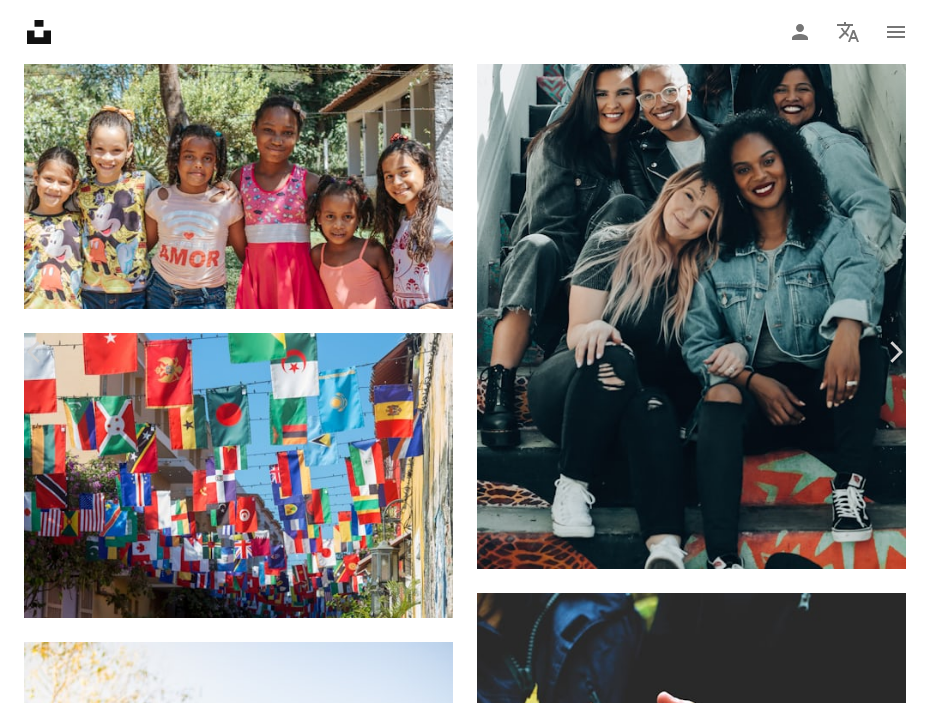scroll, scrollTop: 208, scrollLeft: 0, axis: vertical 